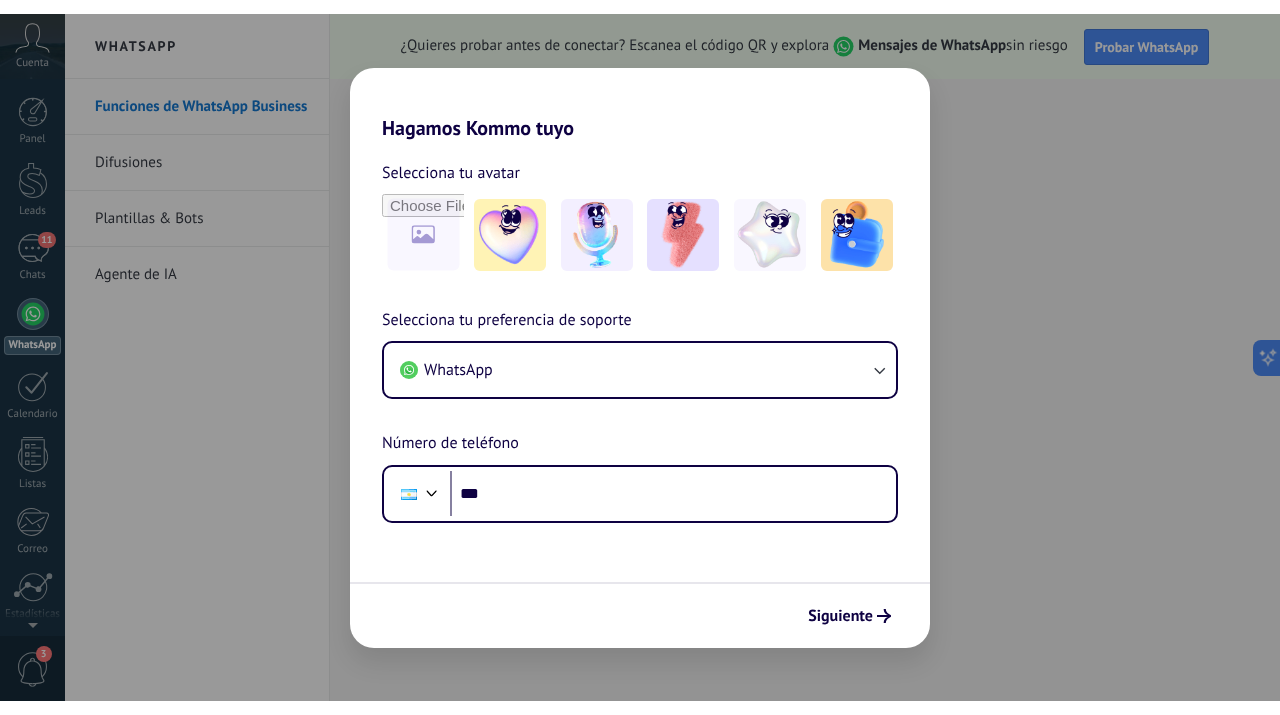 scroll, scrollTop: 0, scrollLeft: 0, axis: both 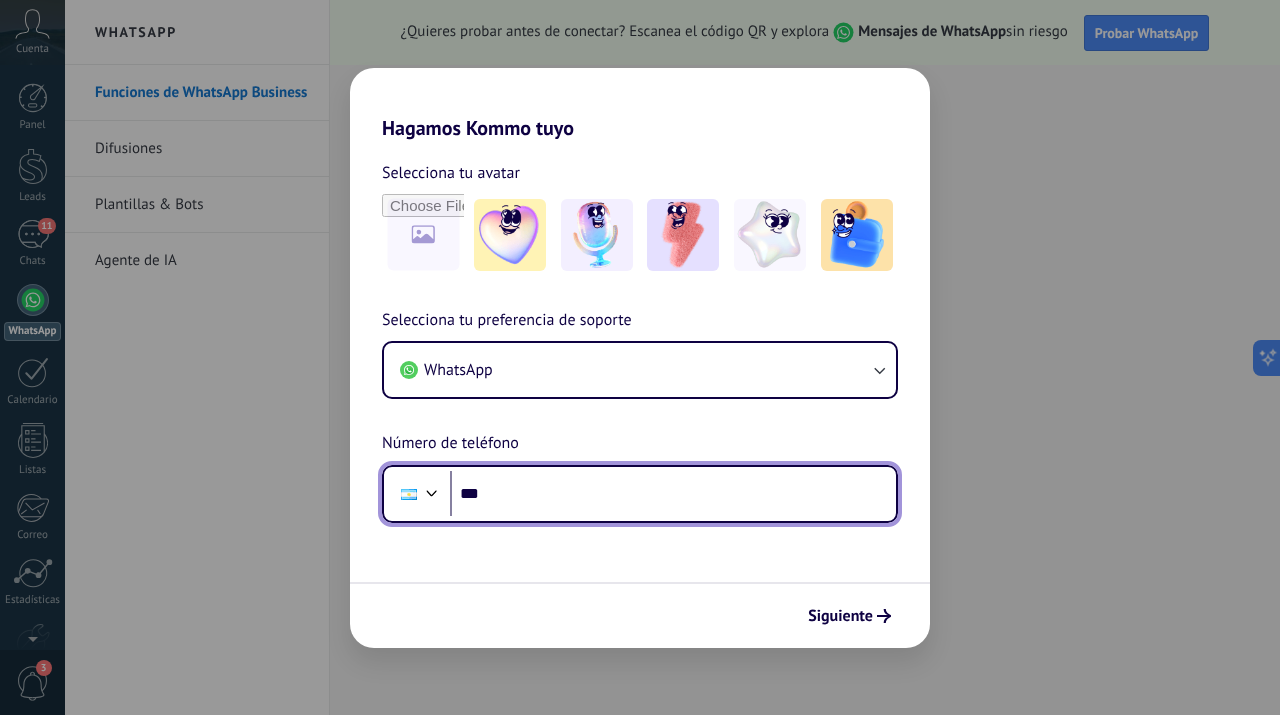 click on "***" at bounding box center [673, 494] 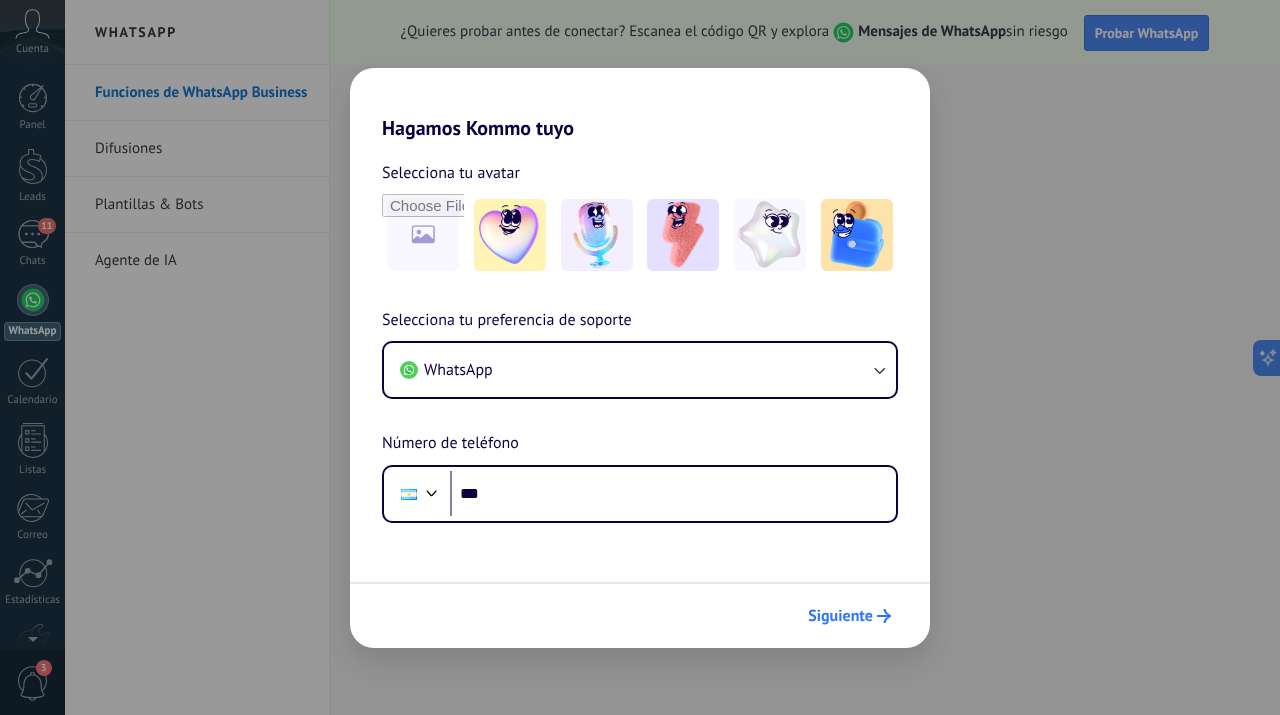 click on "Siguiente" at bounding box center (840, 616) 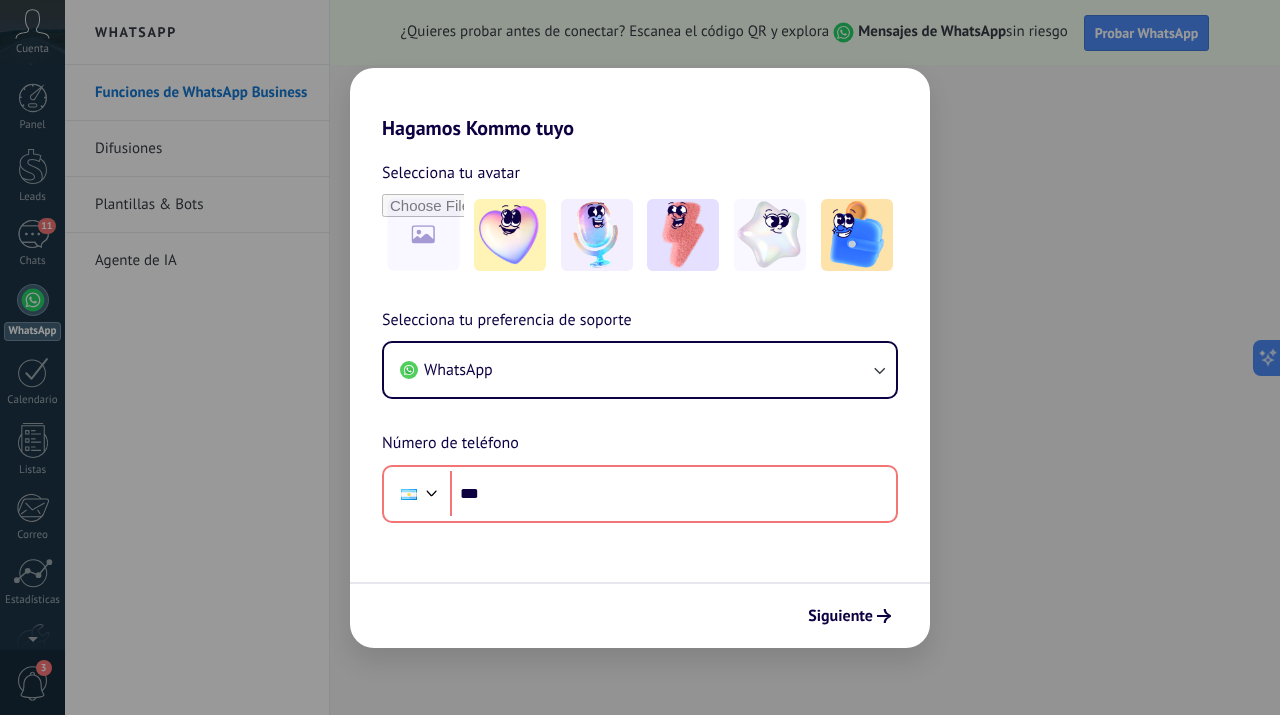 click on "Selecciona tu avatar Selecciona tu preferencia de soporte WhatsApp Número de teléfono Phone *** Siguiente" at bounding box center [640, 394] 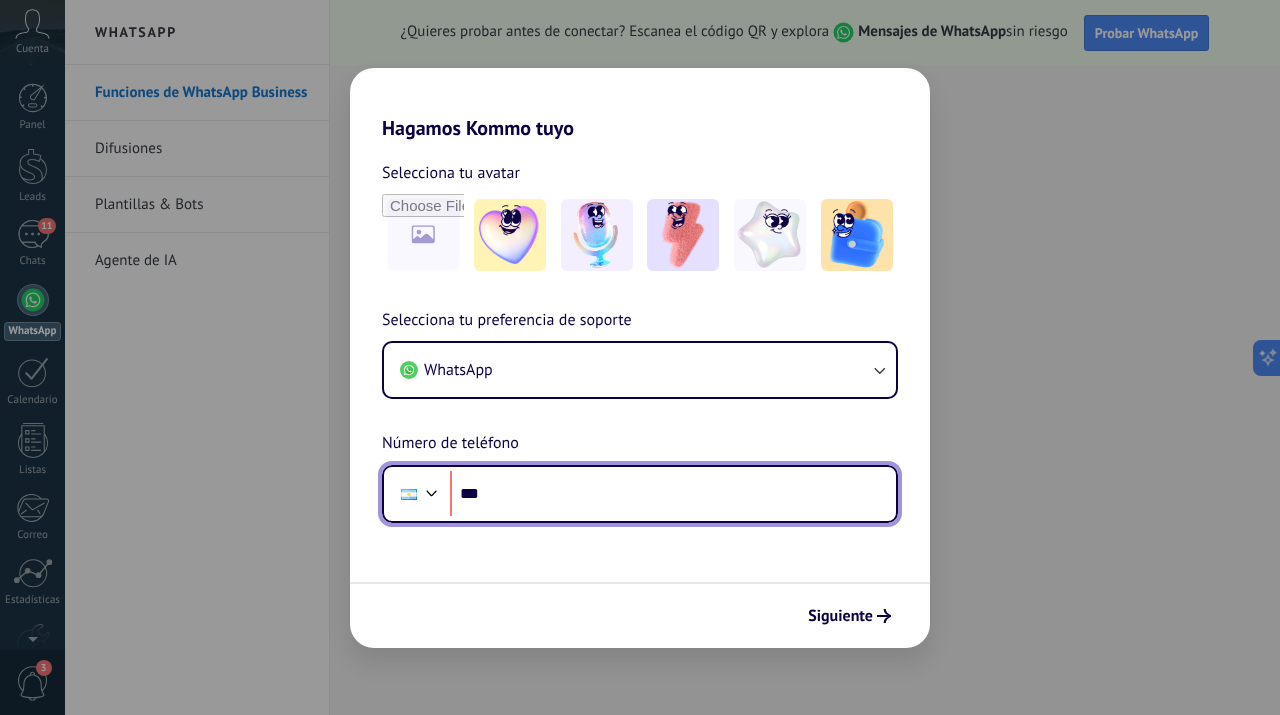 click on "***" at bounding box center (673, 494) 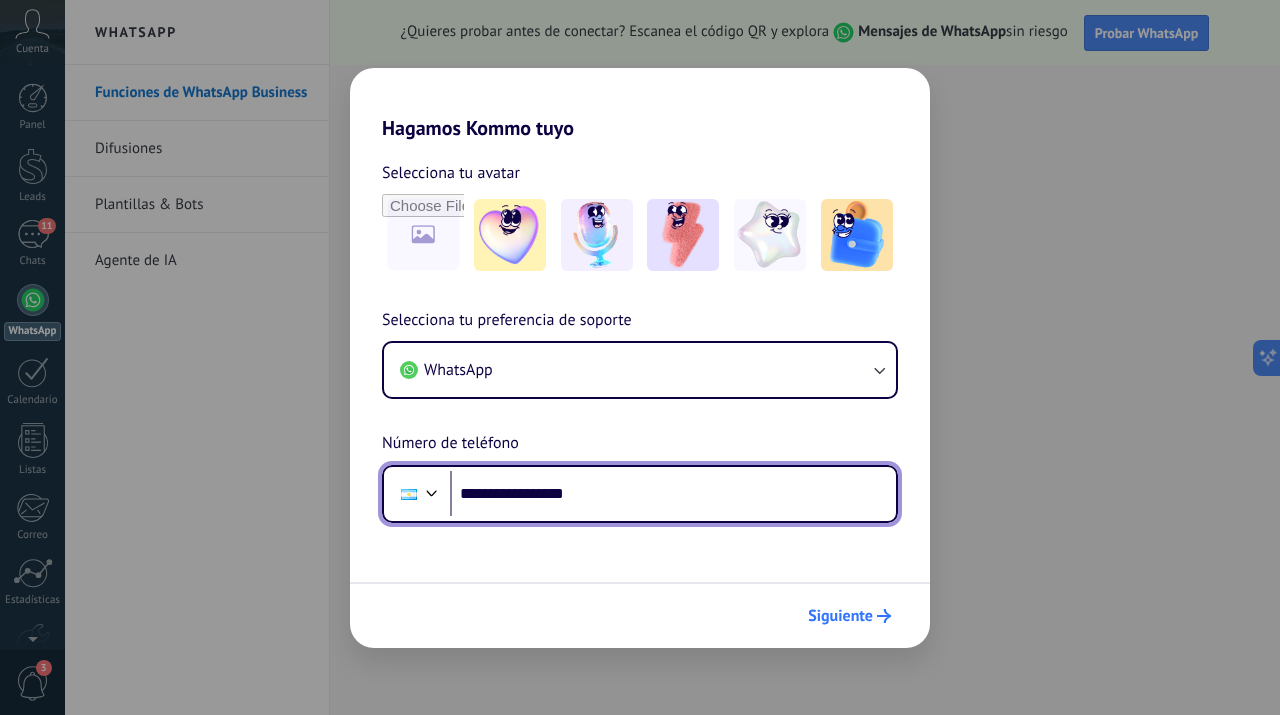type on "**********" 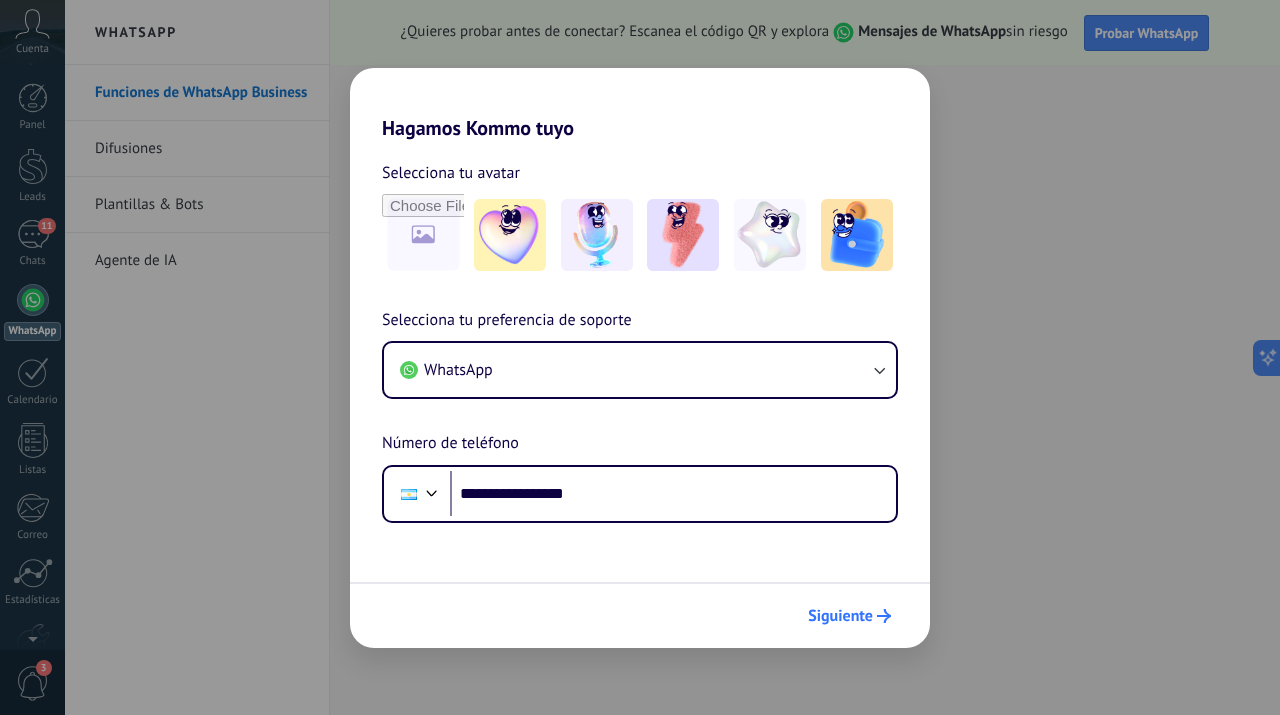 click on "Siguiente" at bounding box center (840, 616) 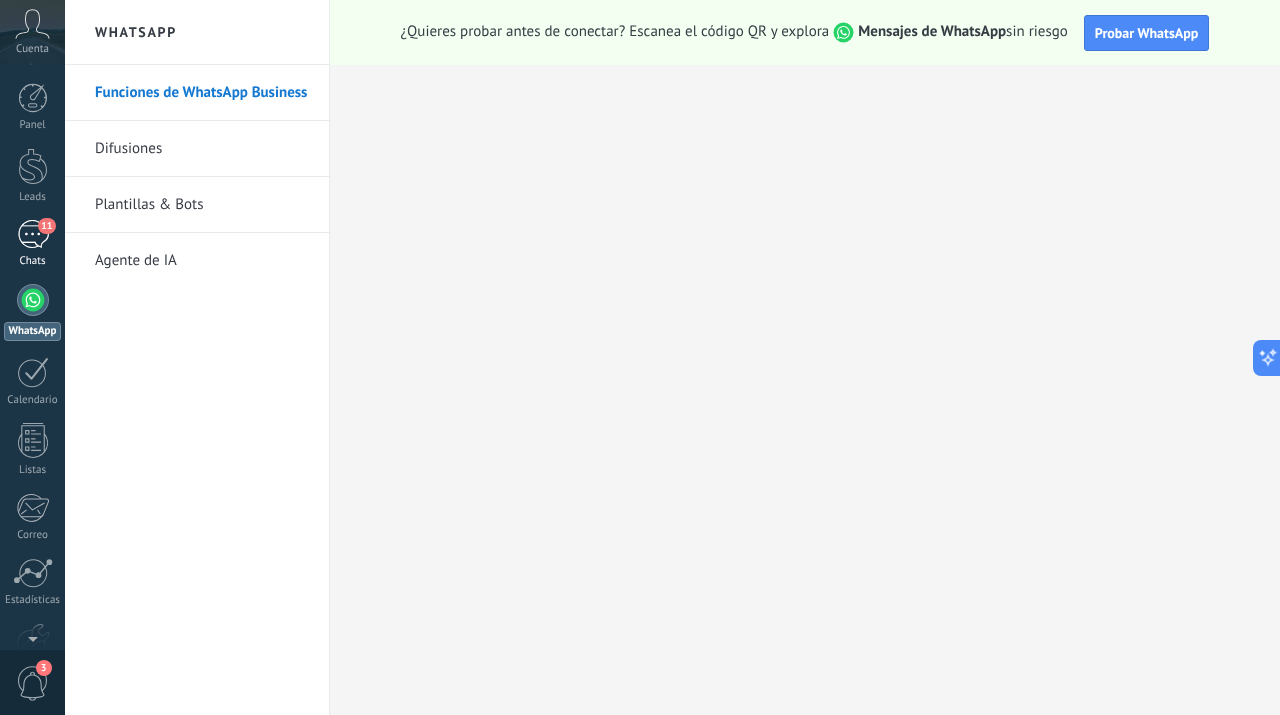 click on "11
Chats" at bounding box center [32, 244] 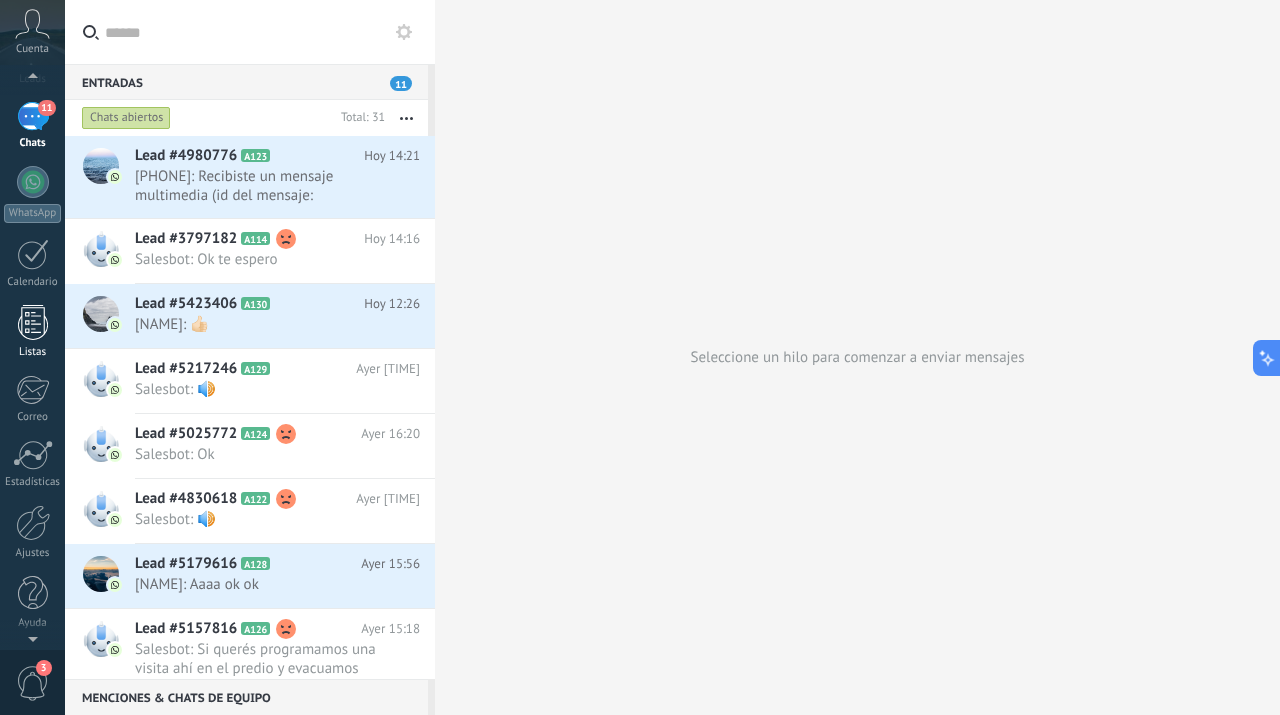 scroll, scrollTop: 0, scrollLeft: 0, axis: both 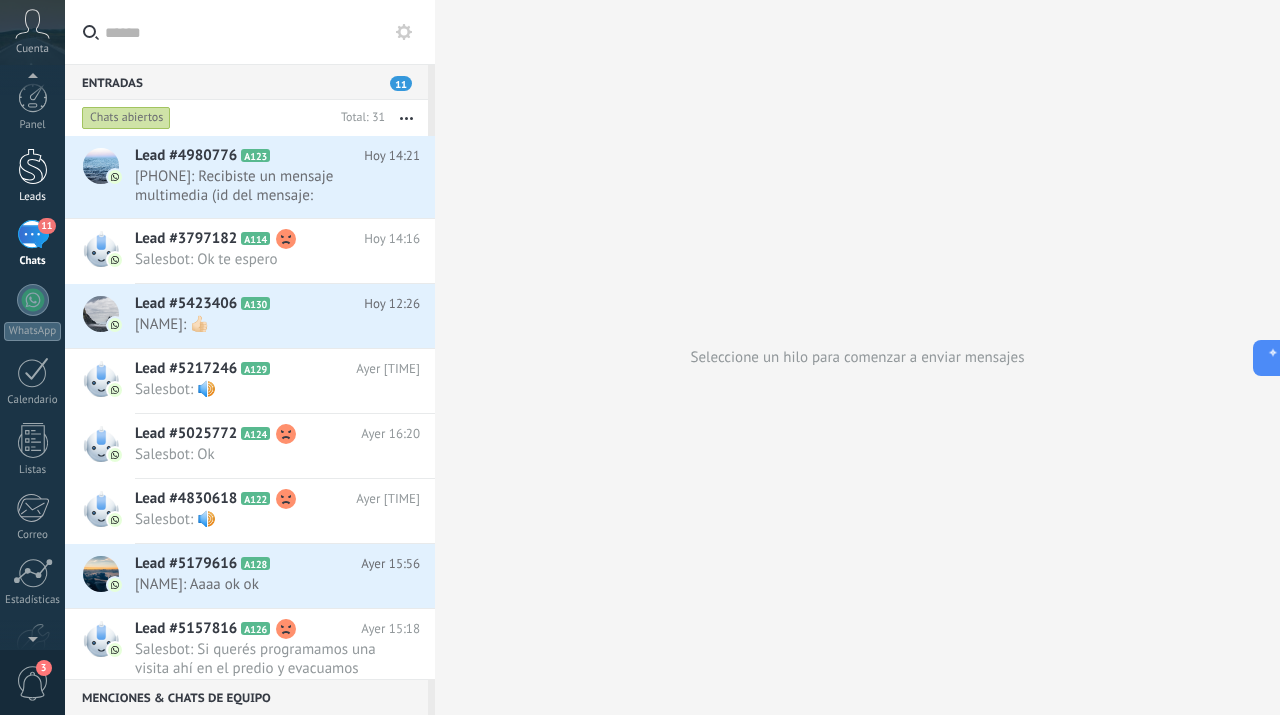 click on "Leads" at bounding box center (32, 176) 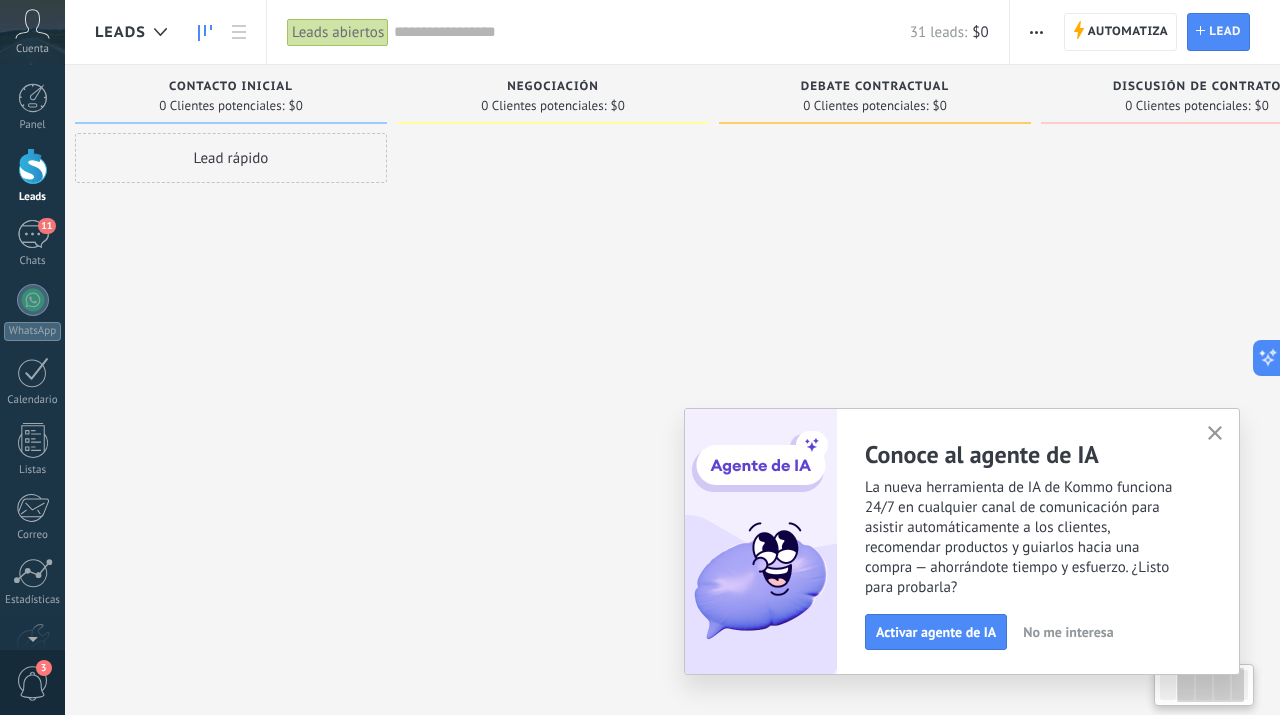 scroll, scrollTop: 0, scrollLeft: 455, axis: horizontal 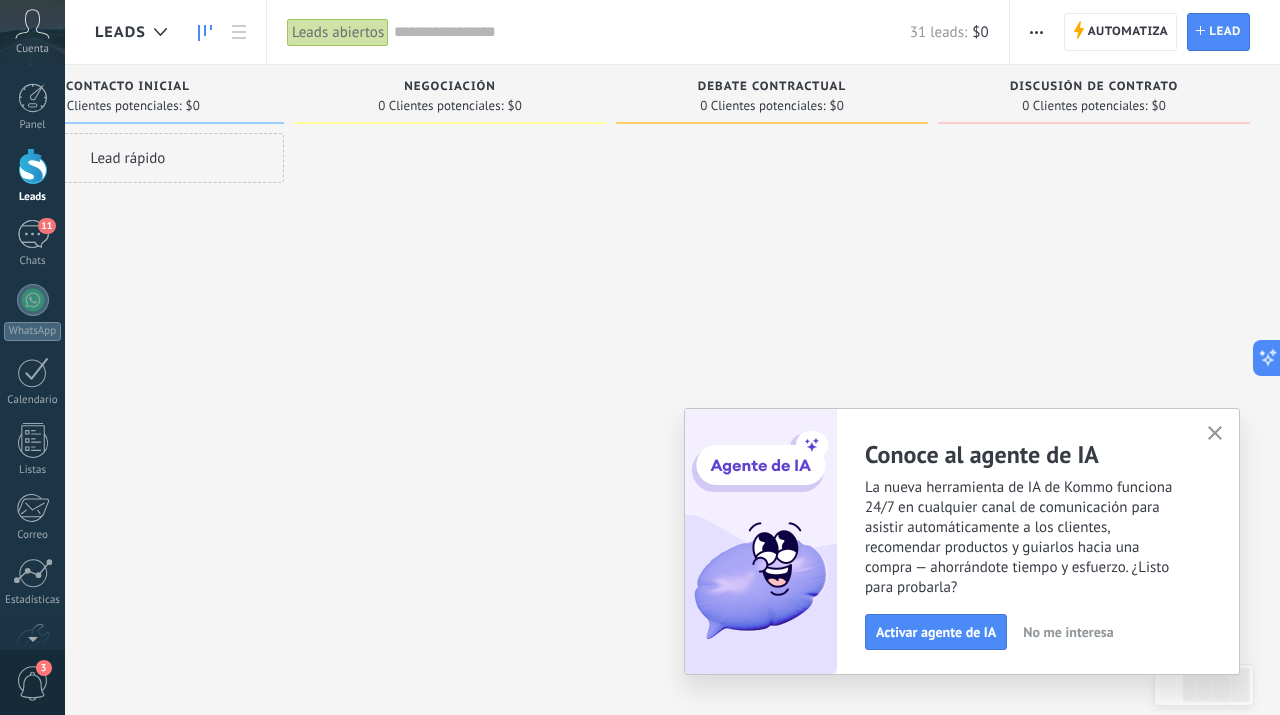 click at bounding box center (1036, 32) 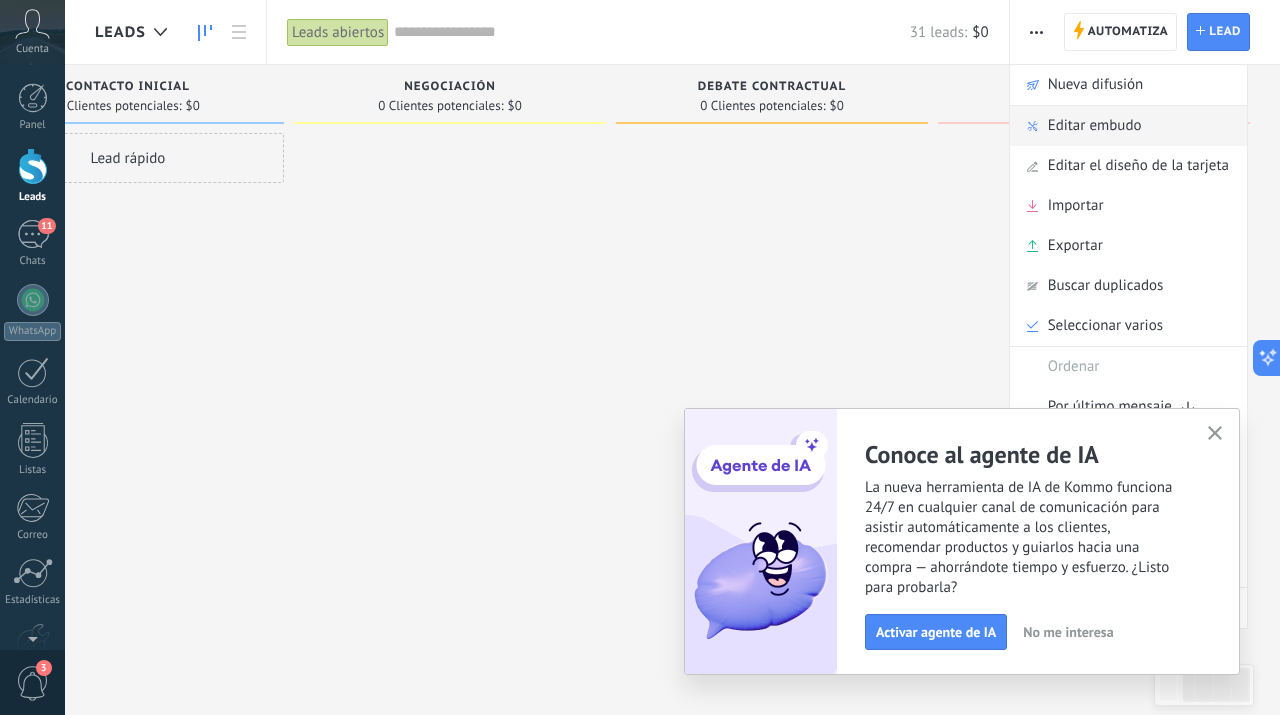 click on "Editar embudo" at bounding box center (1095, 126) 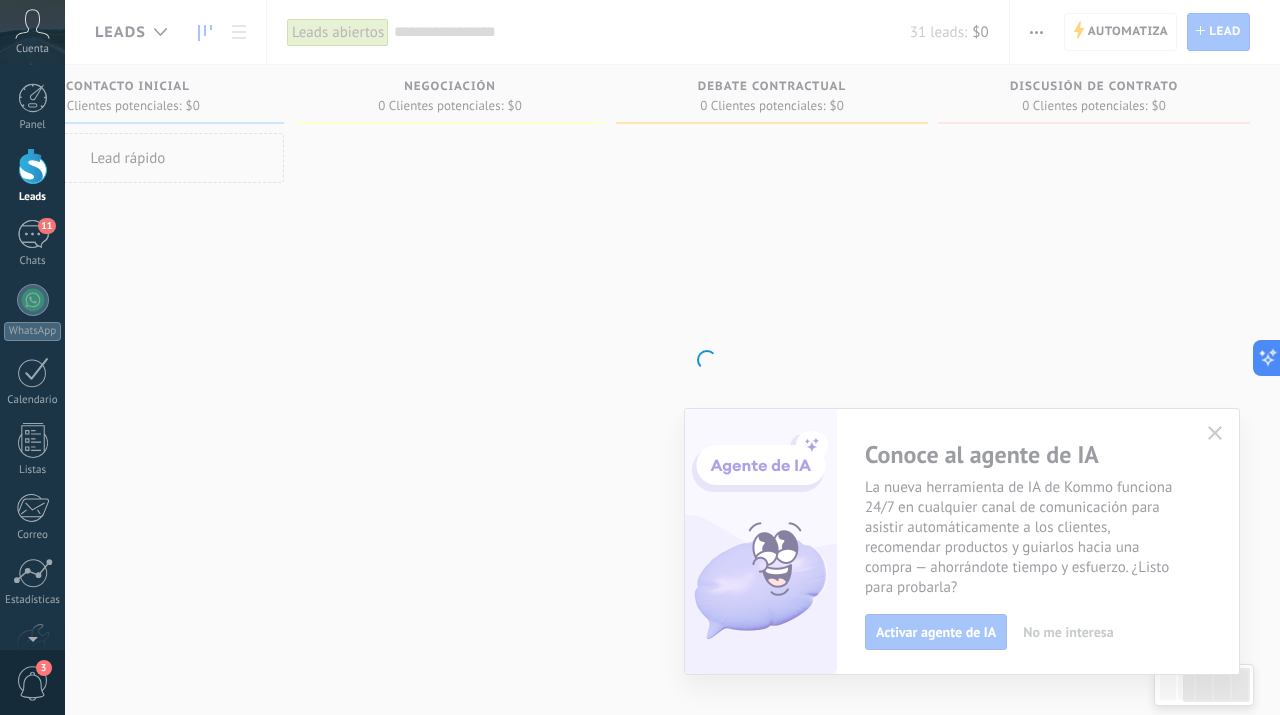 scroll, scrollTop: 0, scrollLeft: 455, axis: horizontal 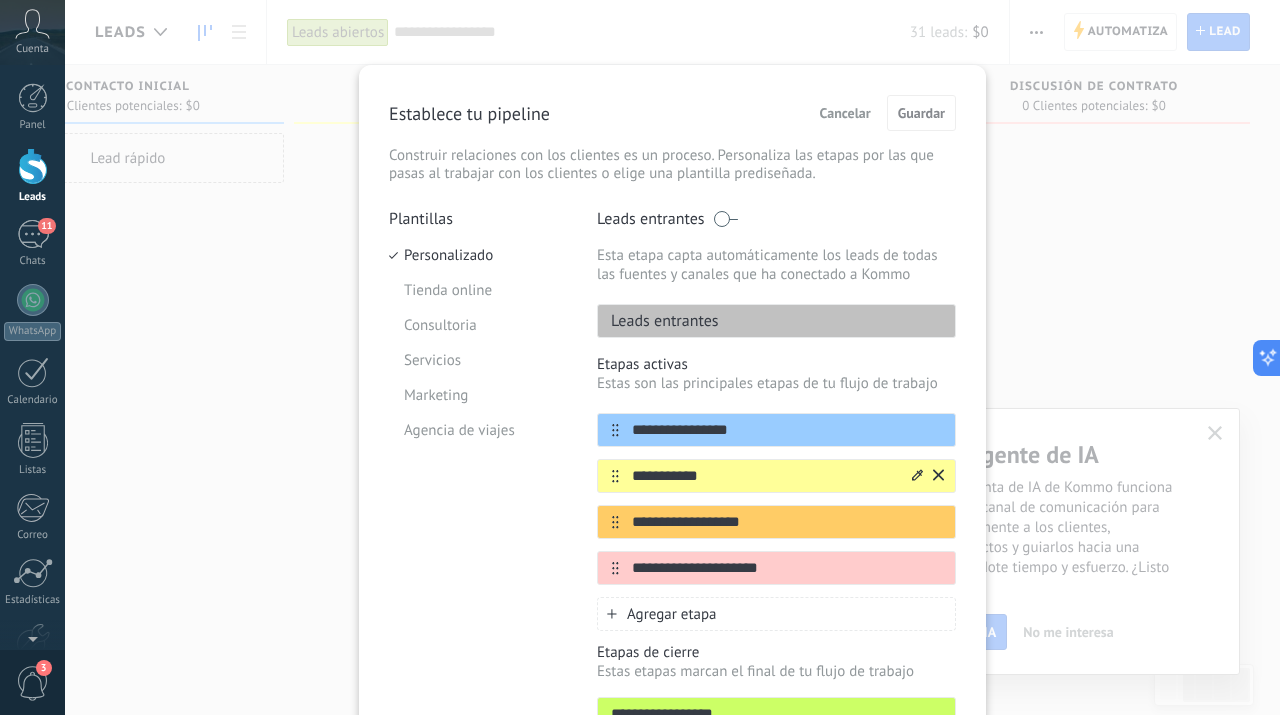 drag, startPoint x: 720, startPoint y: 481, endPoint x: 602, endPoint y: 486, distance: 118.10589 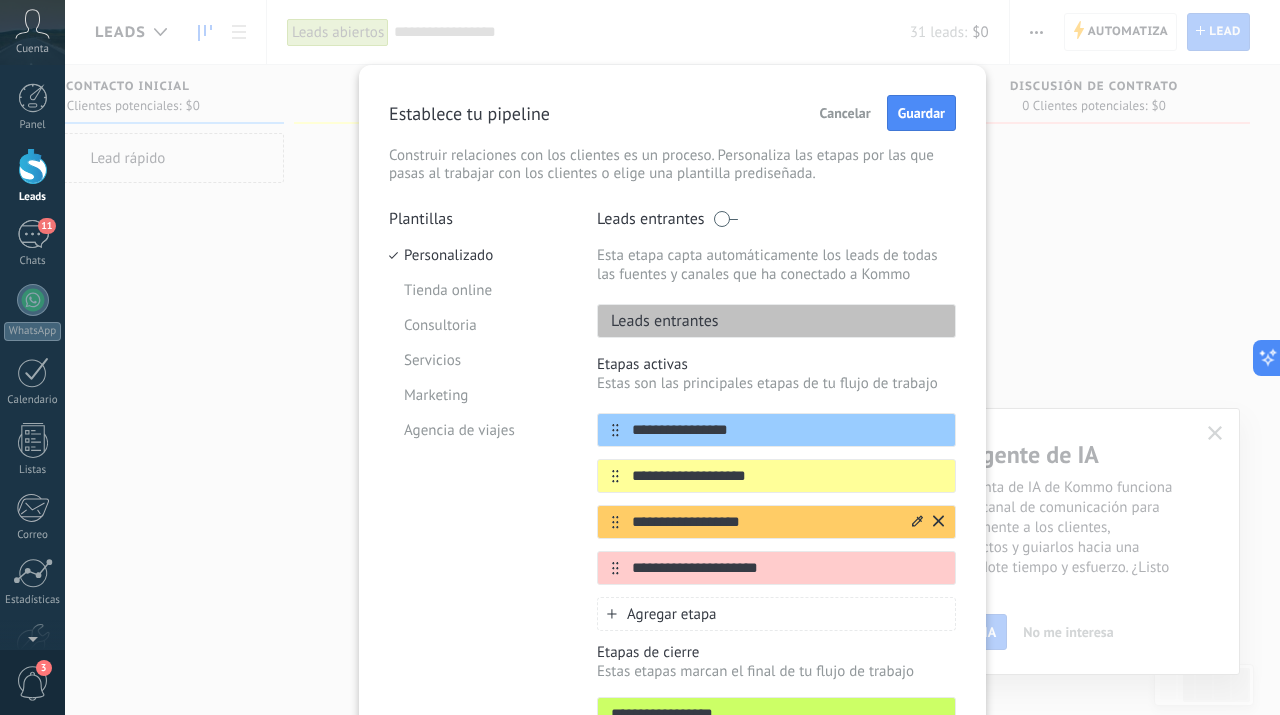 type on "**********" 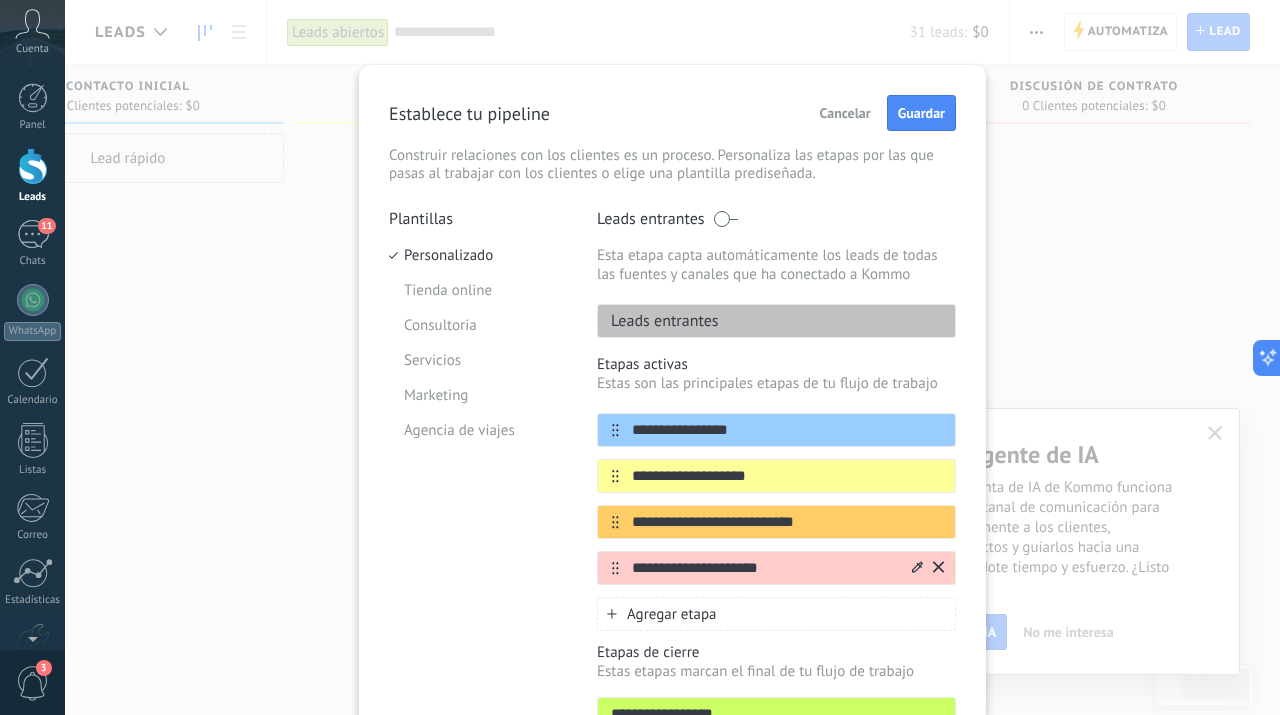 type on "**********" 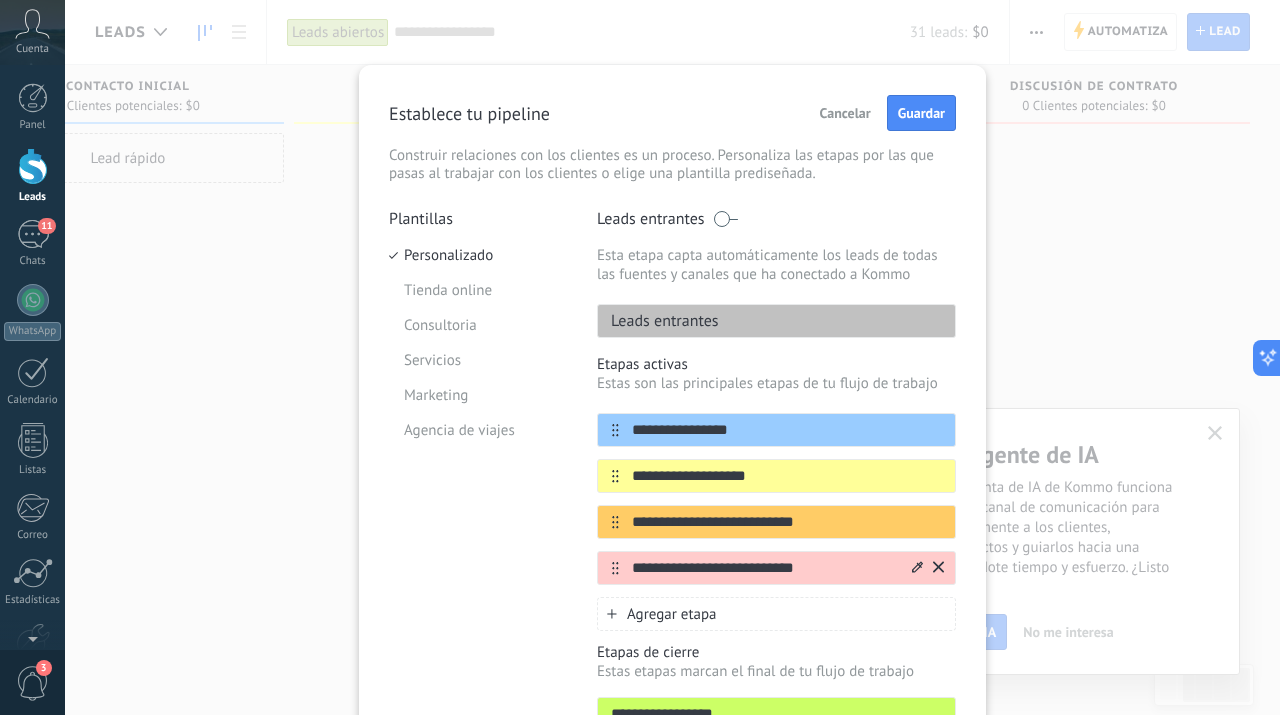 scroll, scrollTop: 181, scrollLeft: 0, axis: vertical 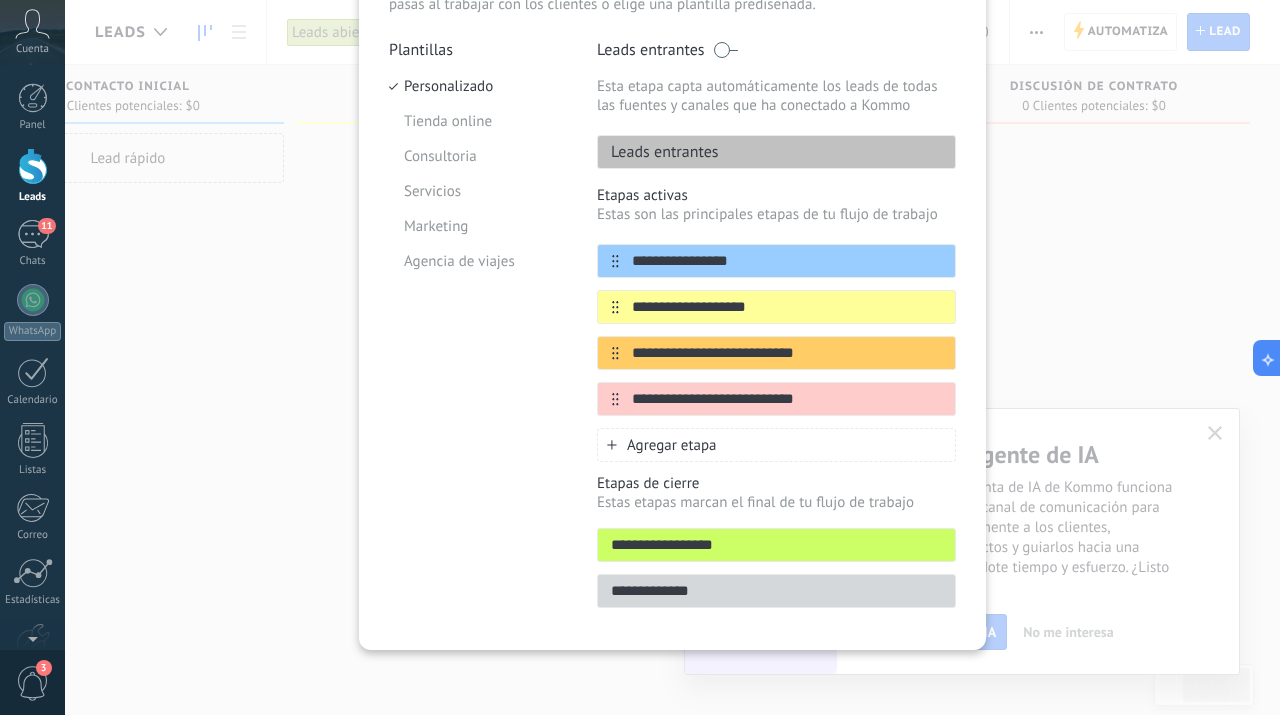 type on "**********" 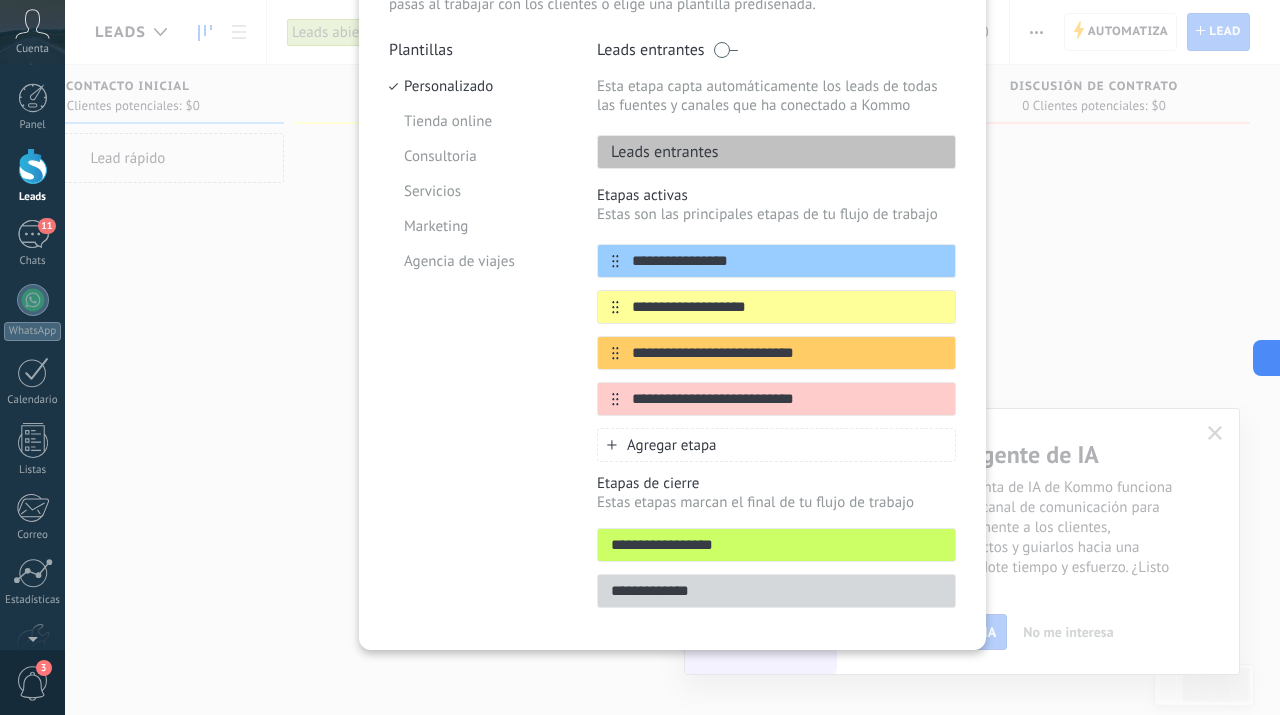 click on "Agregar etapa" at bounding box center [672, 445] 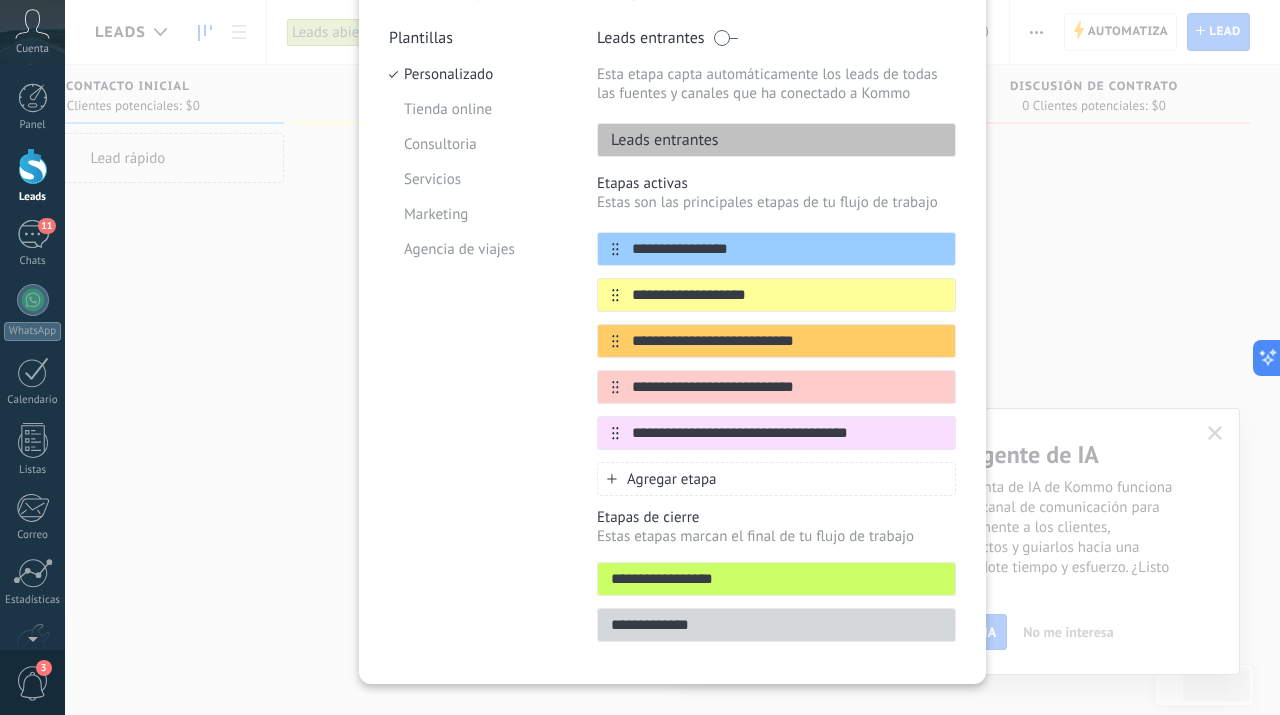 type on "**********" 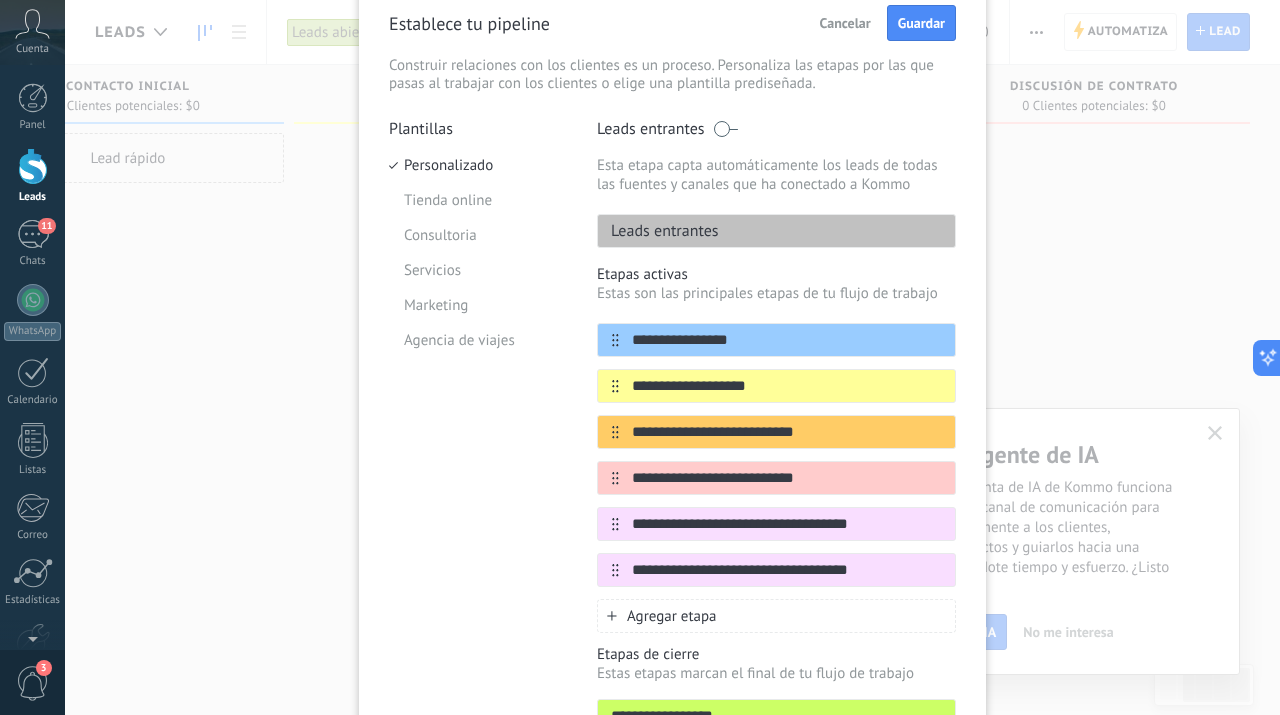scroll, scrollTop: 126, scrollLeft: 0, axis: vertical 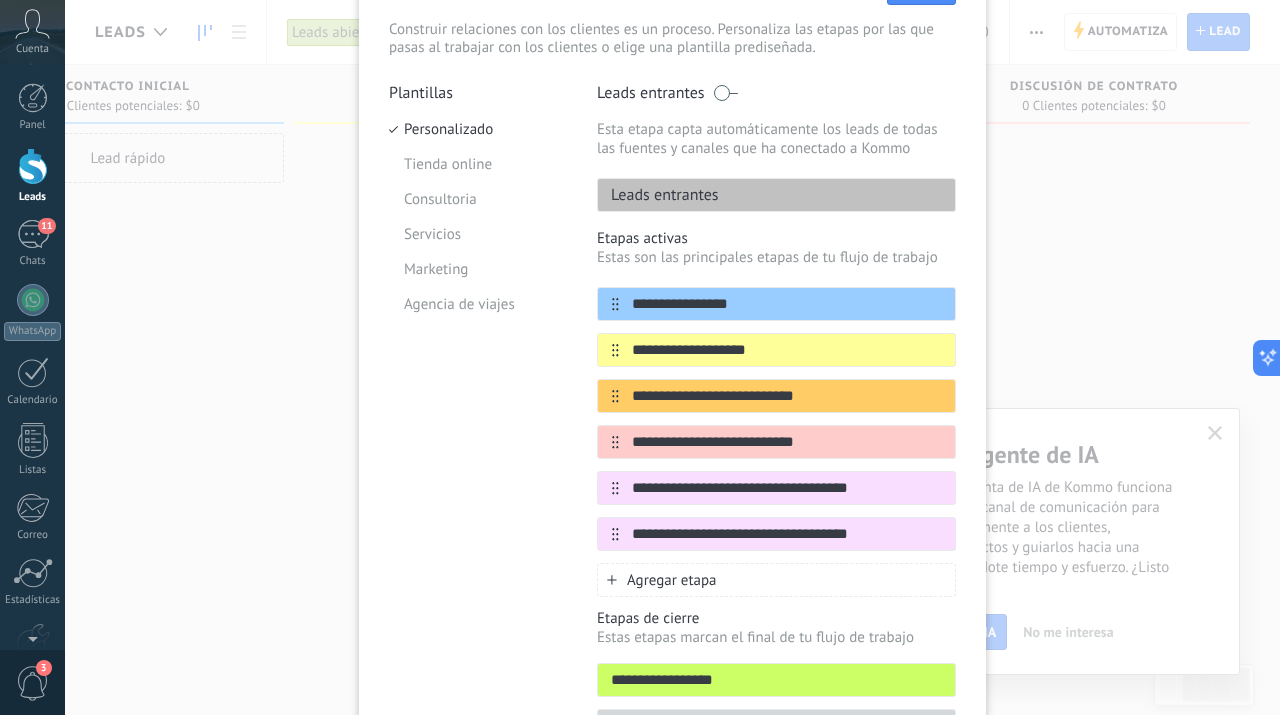 type on "**********" 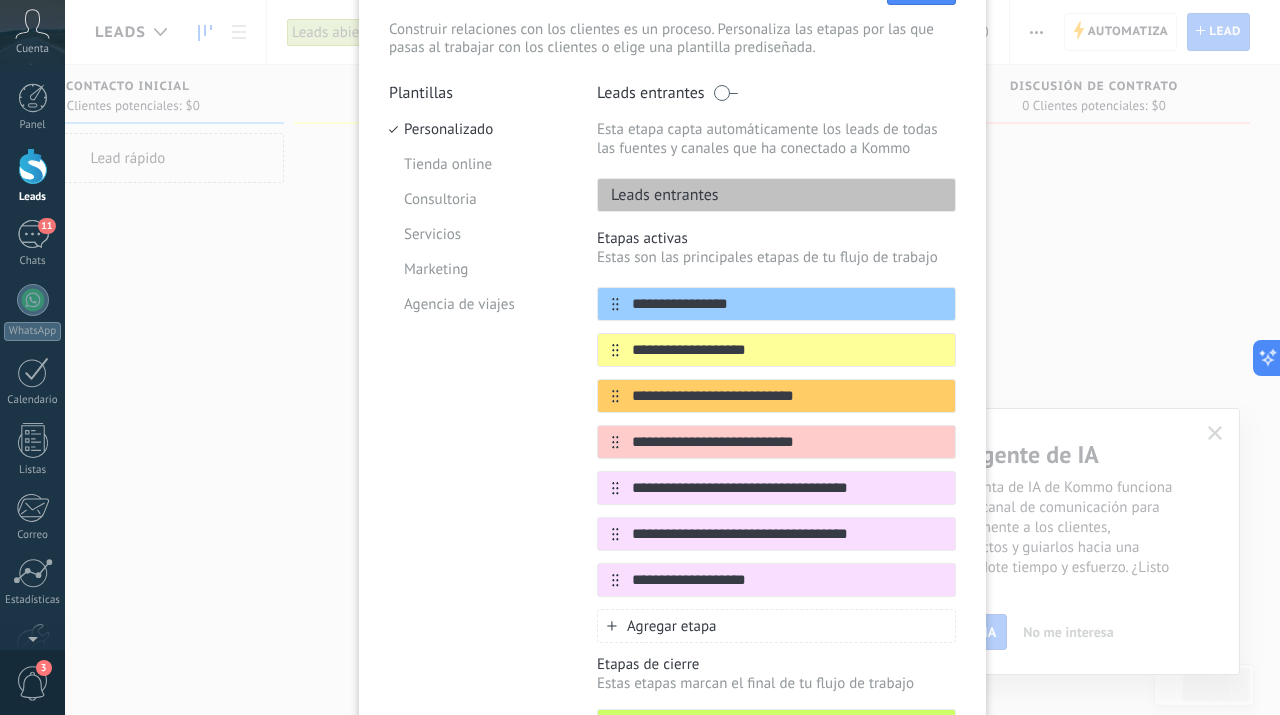 type on "**********" 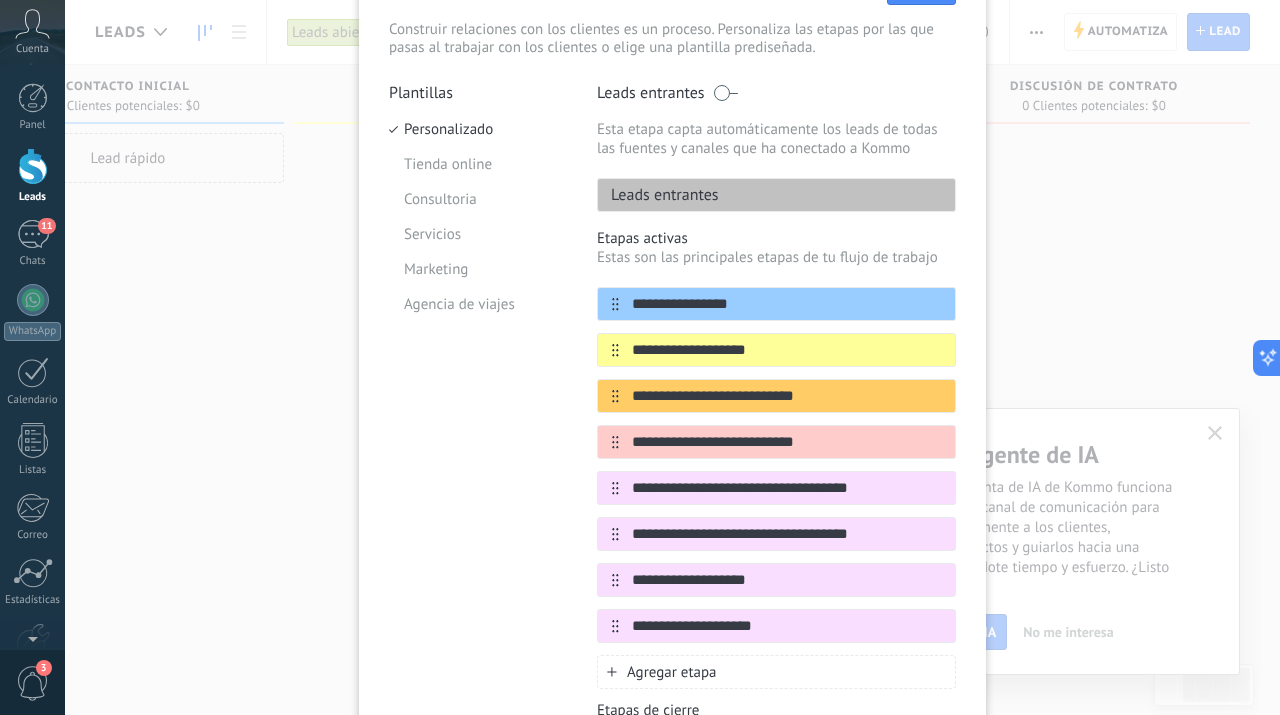 type on "**********" 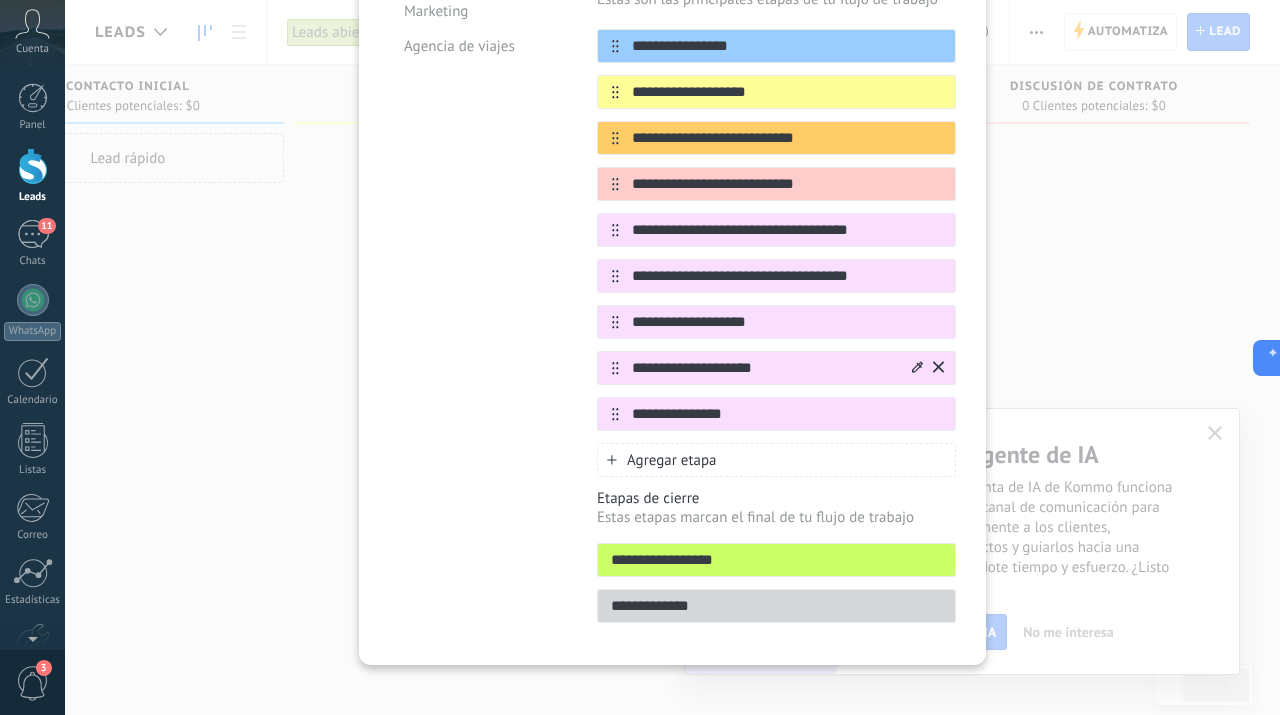 scroll, scrollTop: 411, scrollLeft: 0, axis: vertical 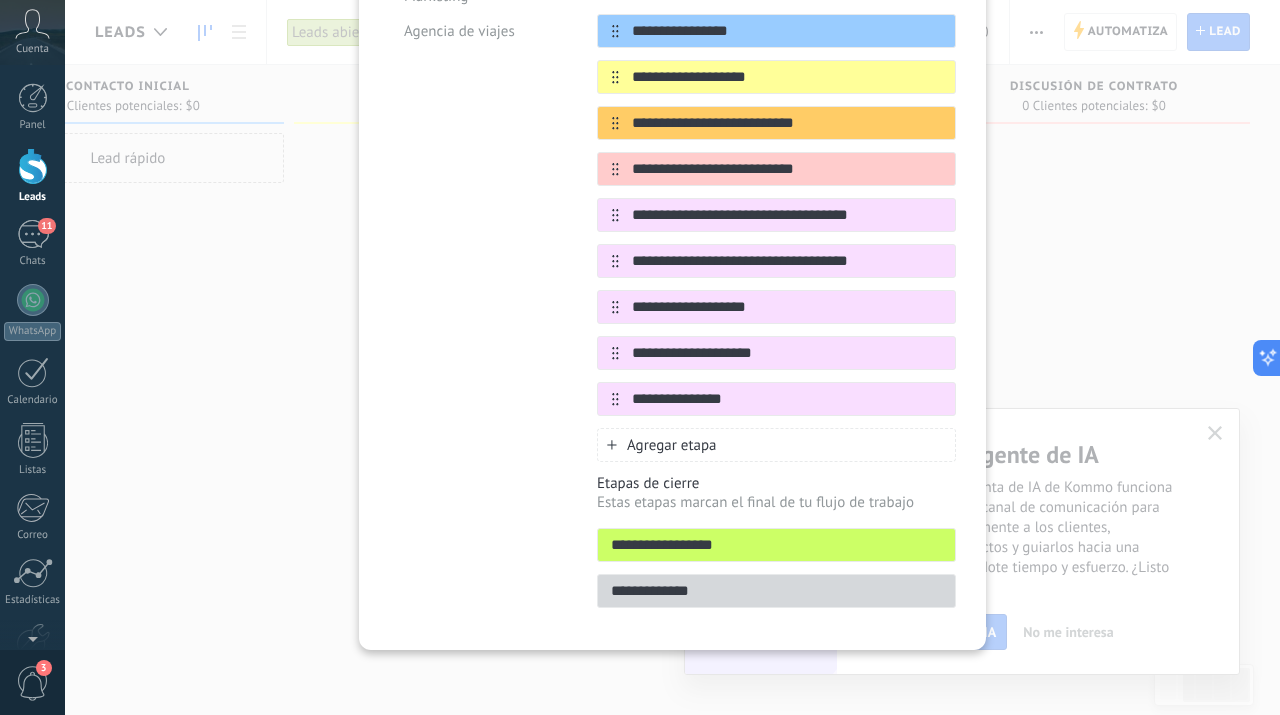 type on "**********" 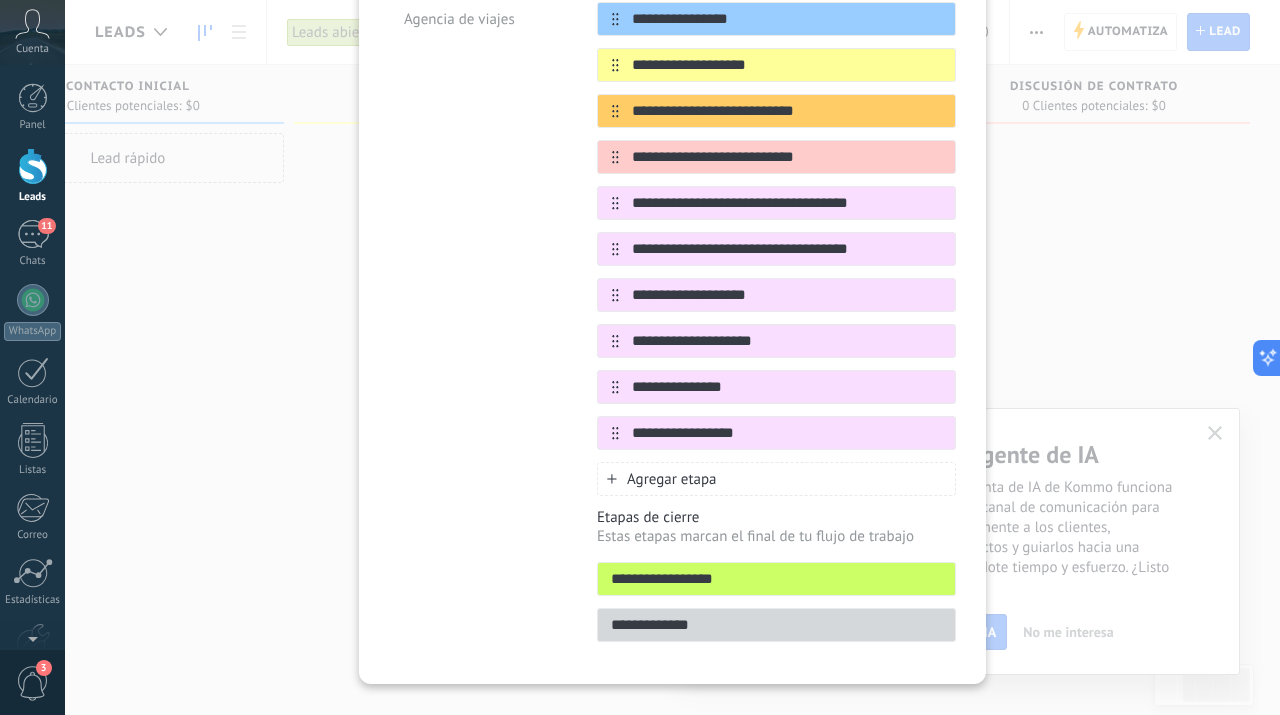 type on "**********" 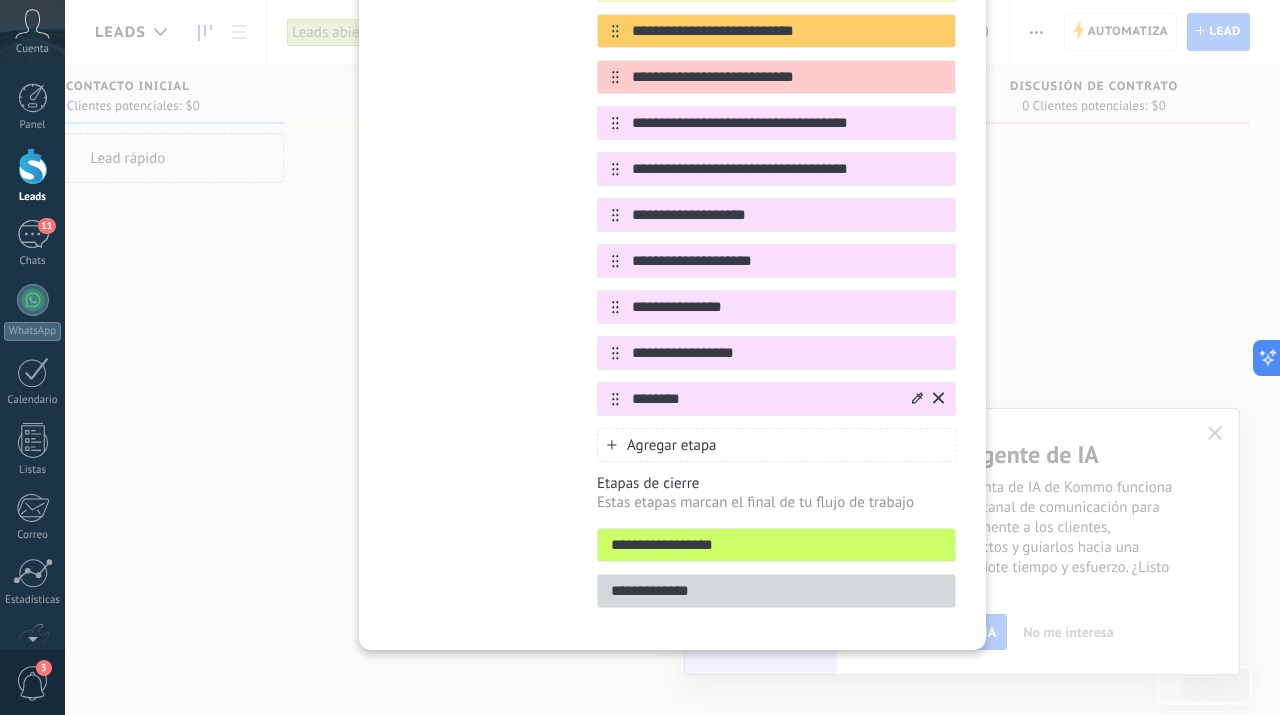 scroll, scrollTop: 0, scrollLeft: 0, axis: both 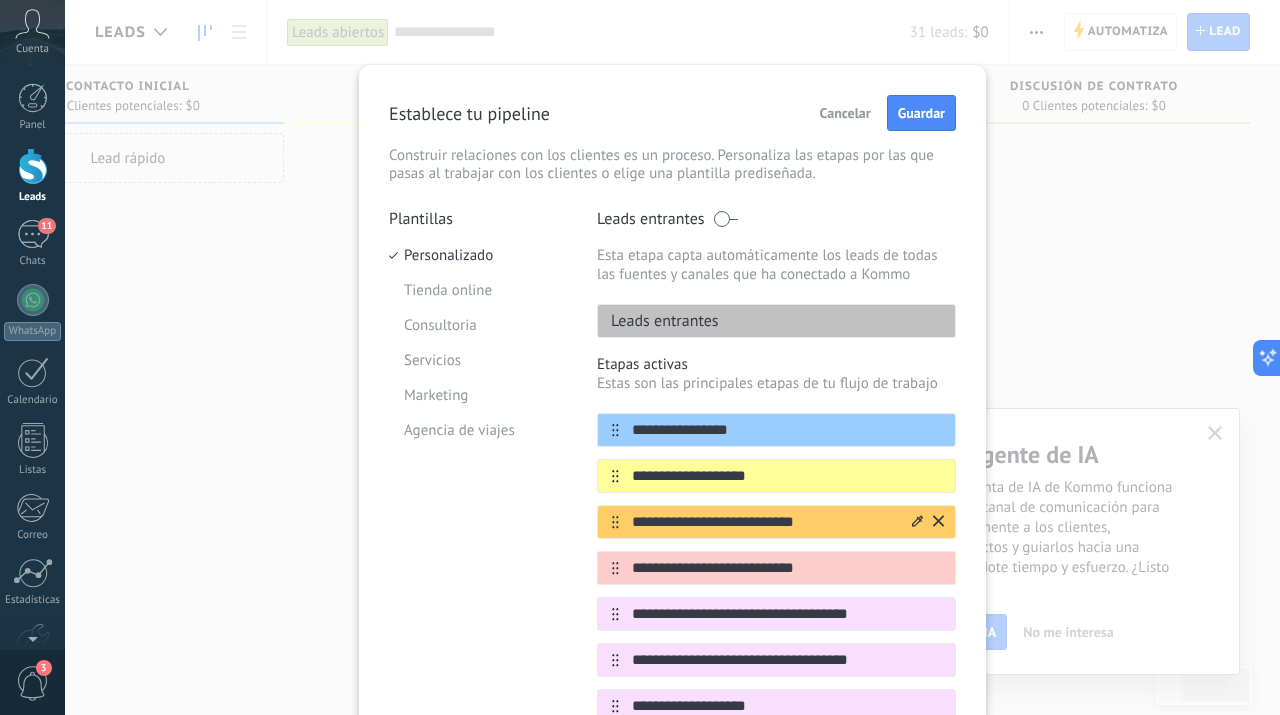 type on "********" 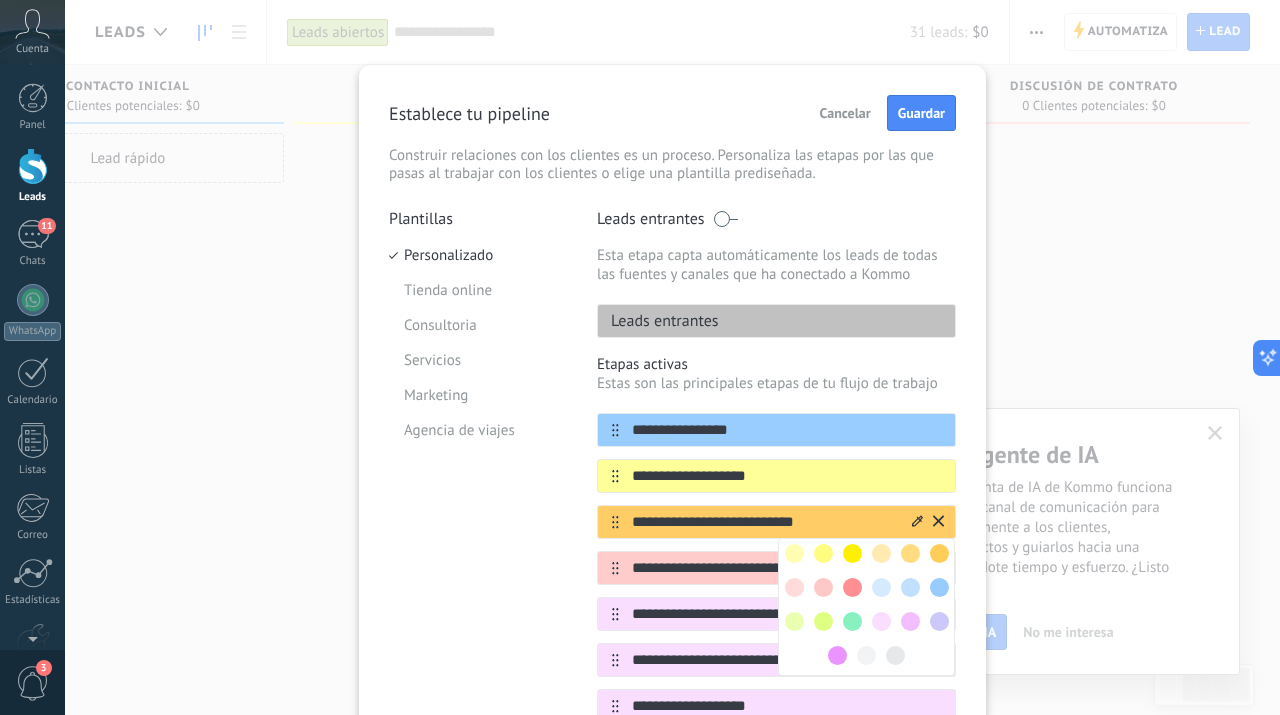 click at bounding box center [852, 553] 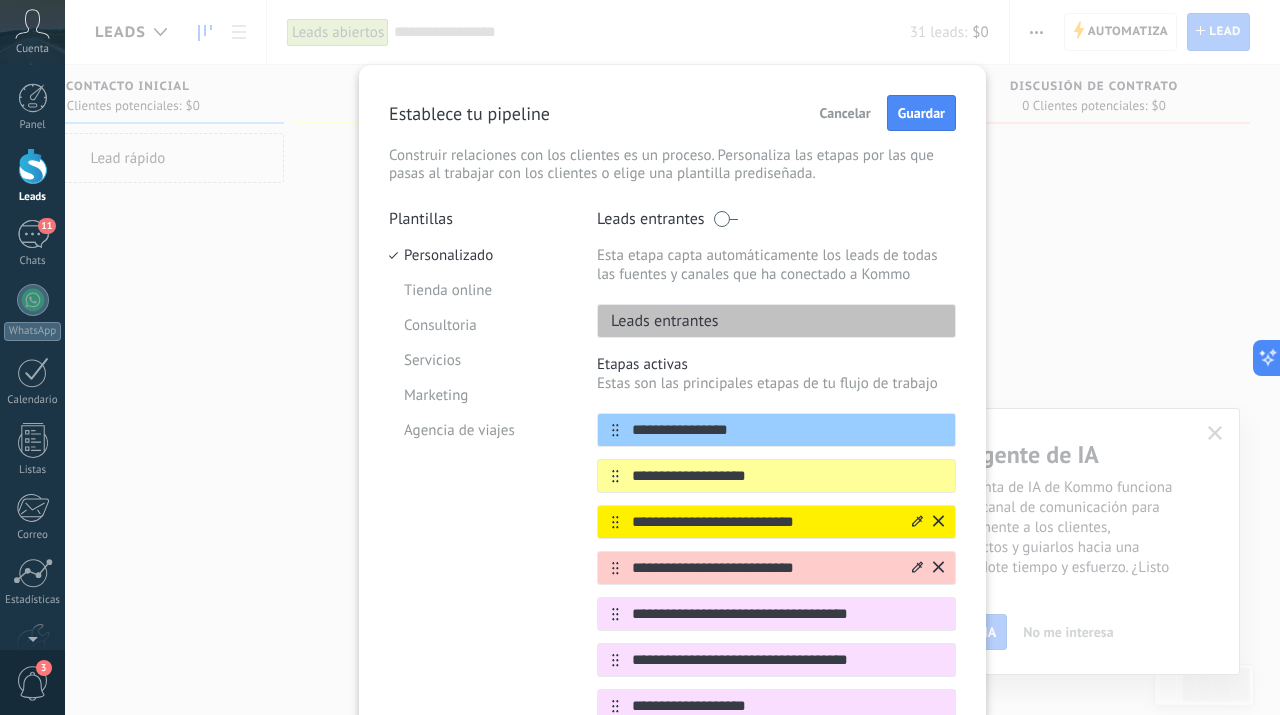 click 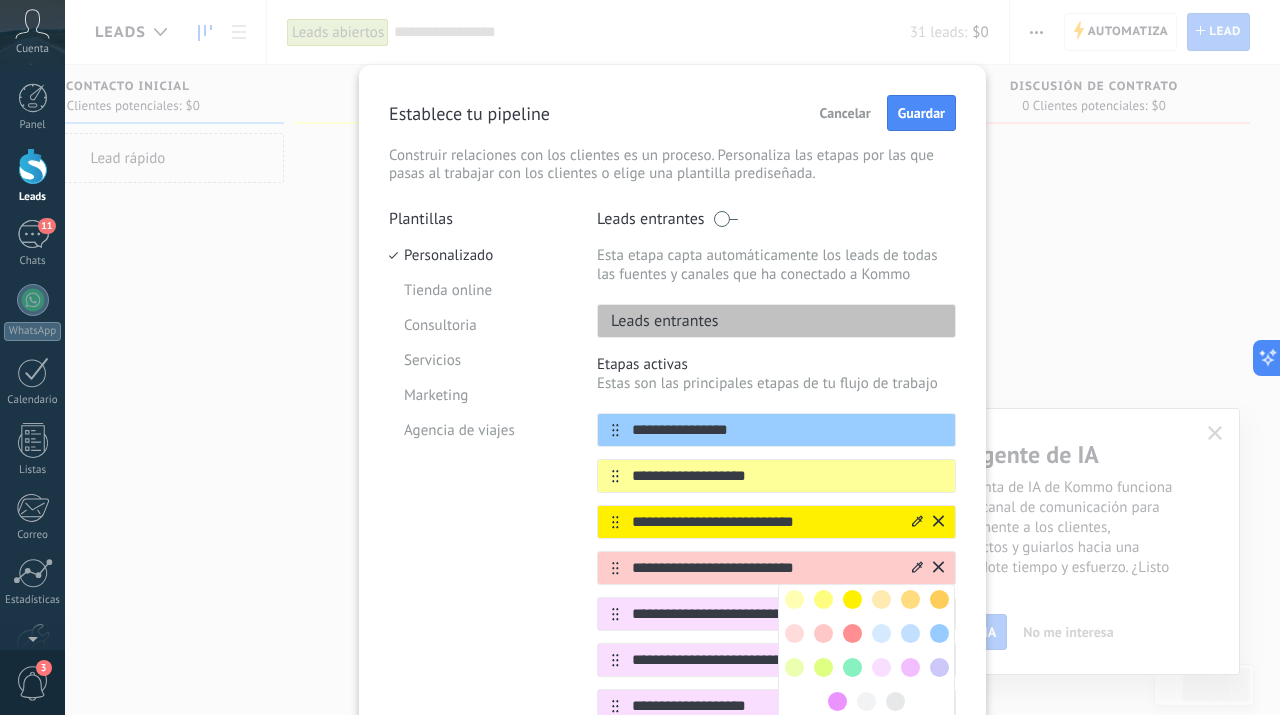 click at bounding box center [852, 599] 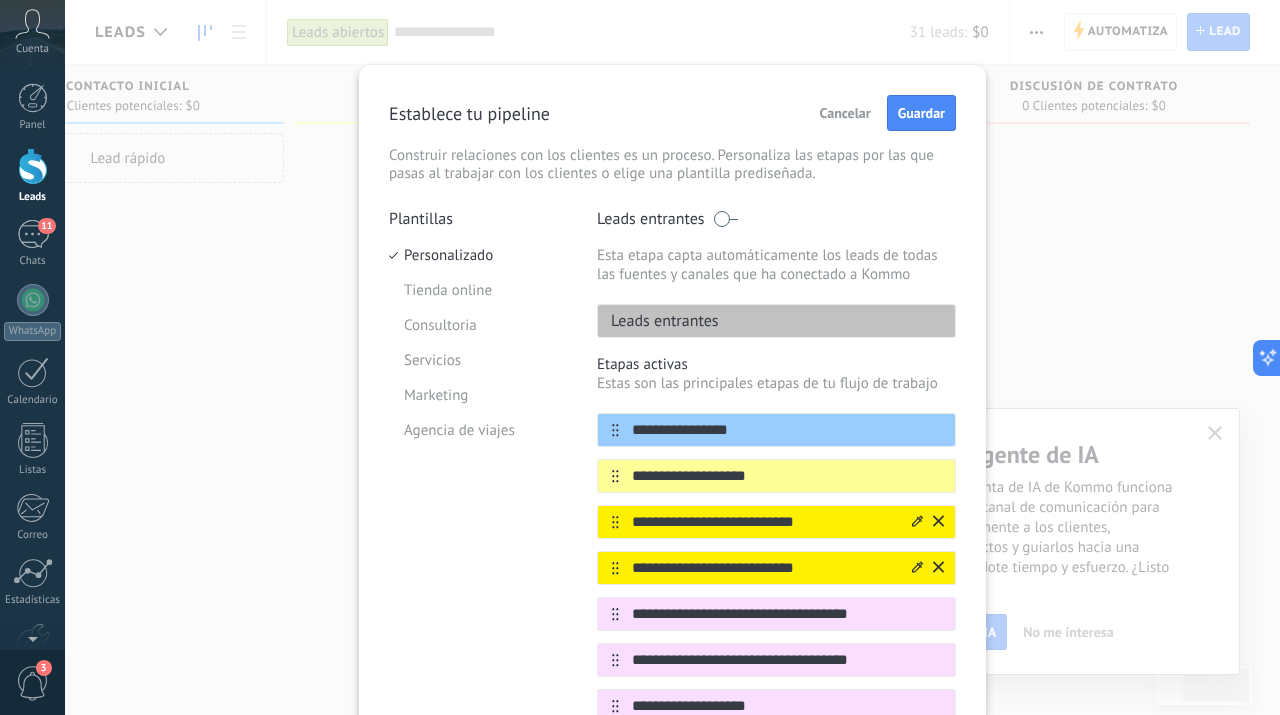 scroll, scrollTop: 126, scrollLeft: 0, axis: vertical 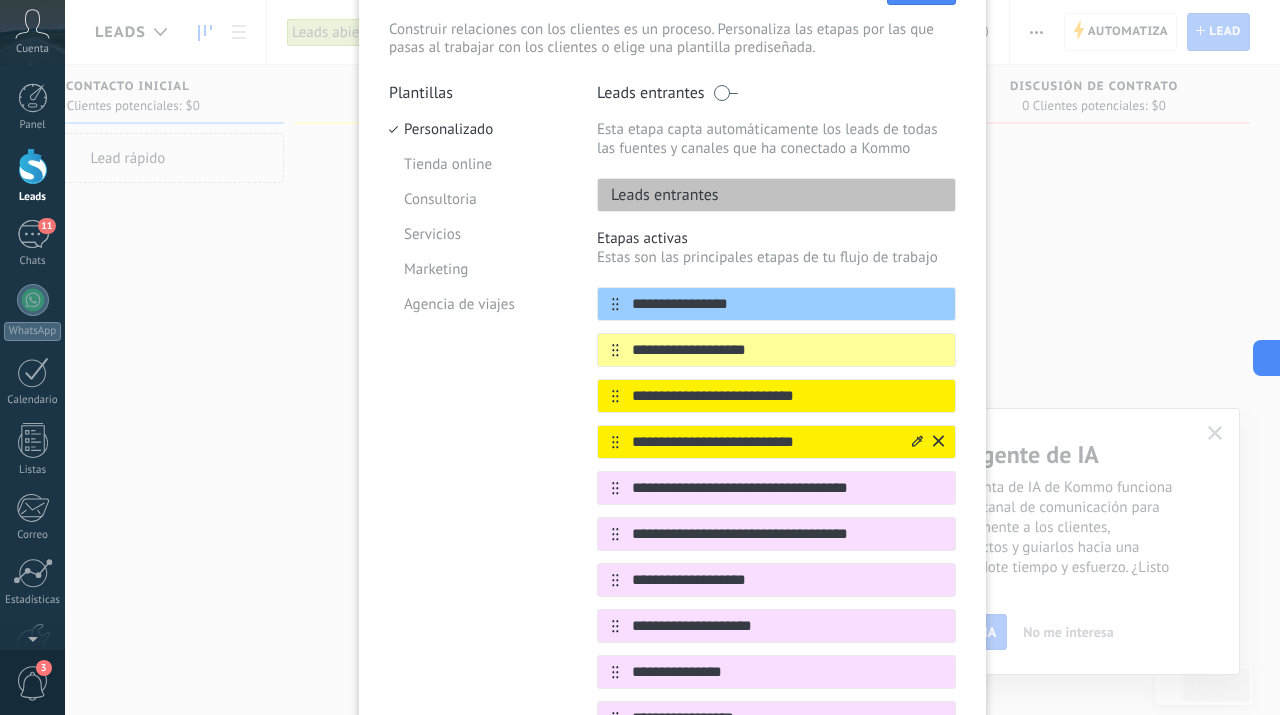 click 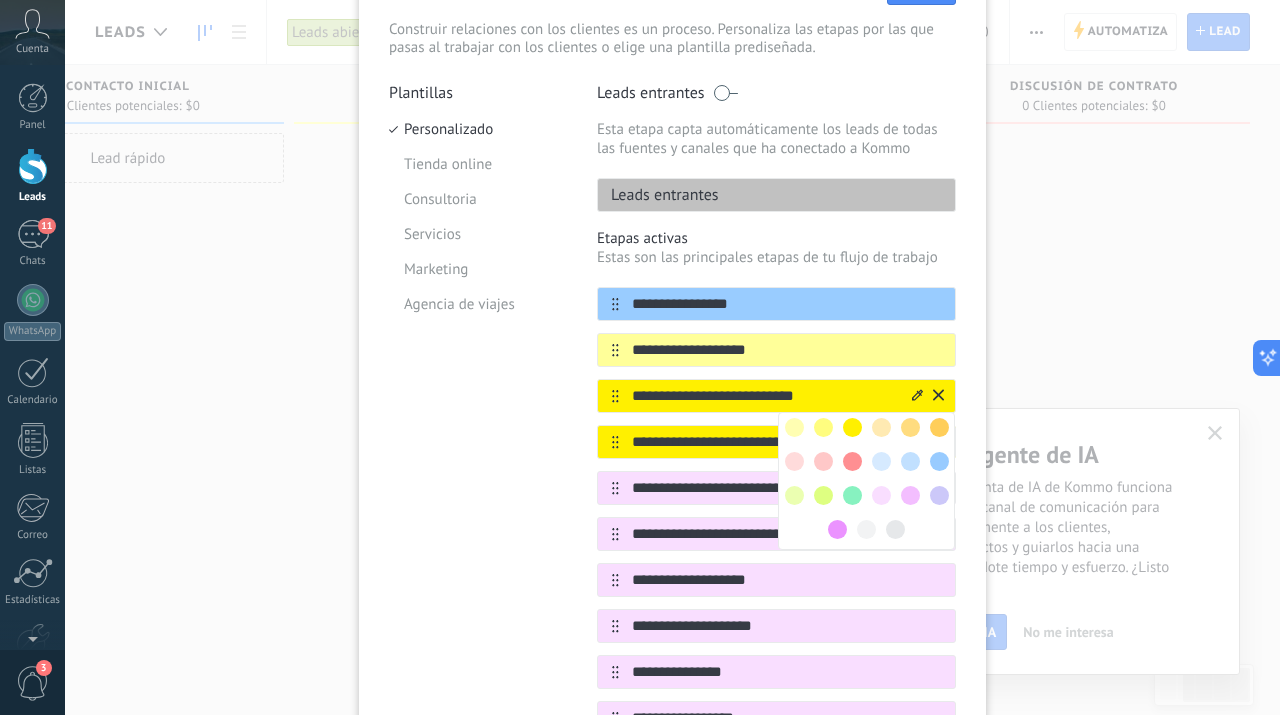 click at bounding box center (852, 461) 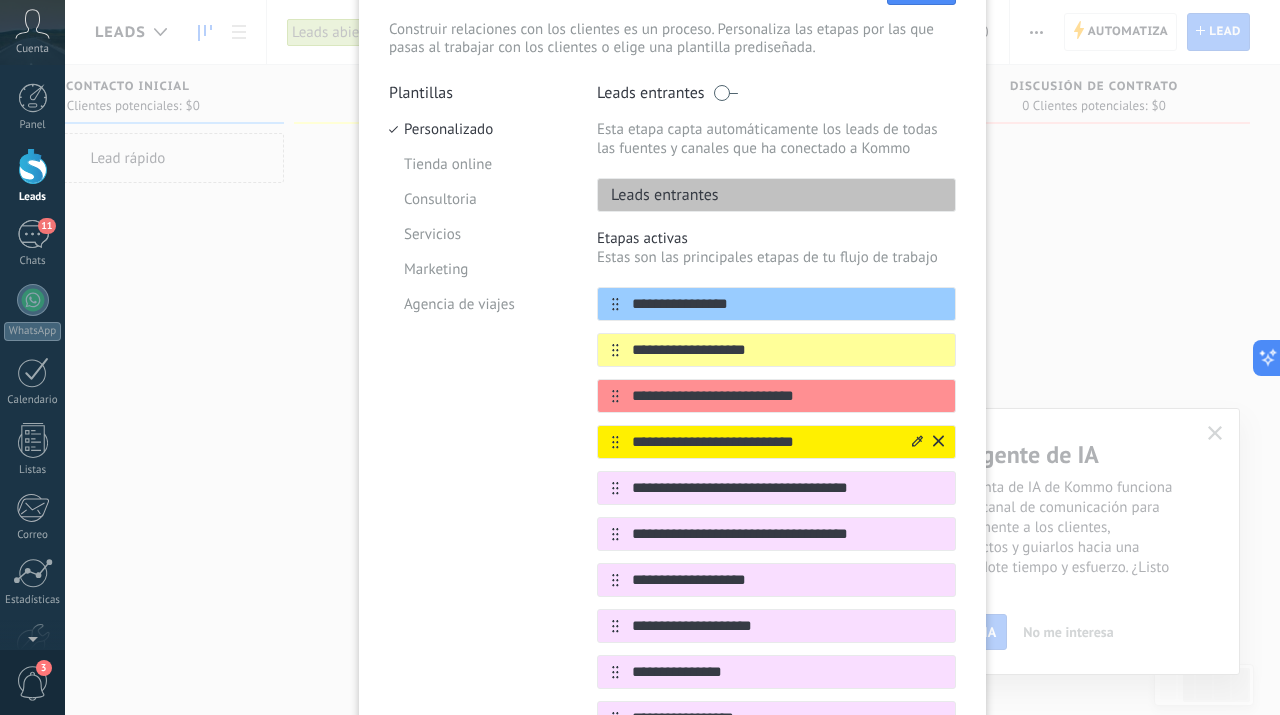 click 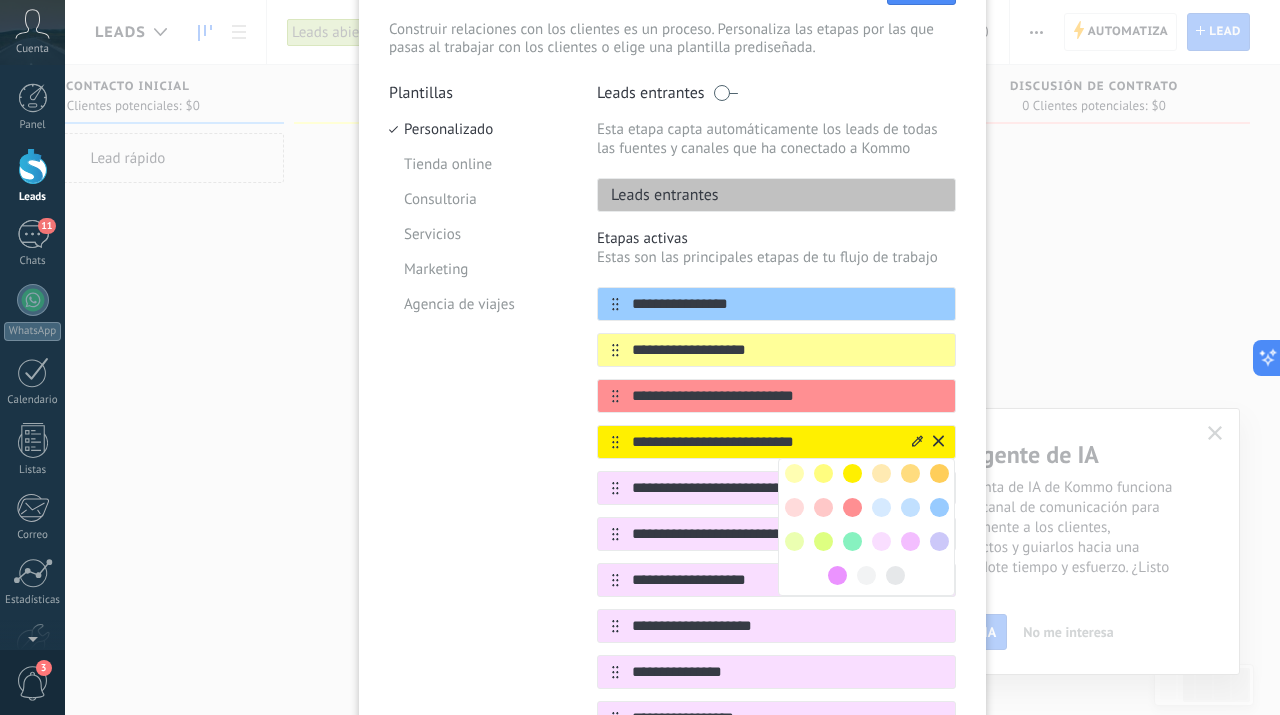 click at bounding box center [852, 507] 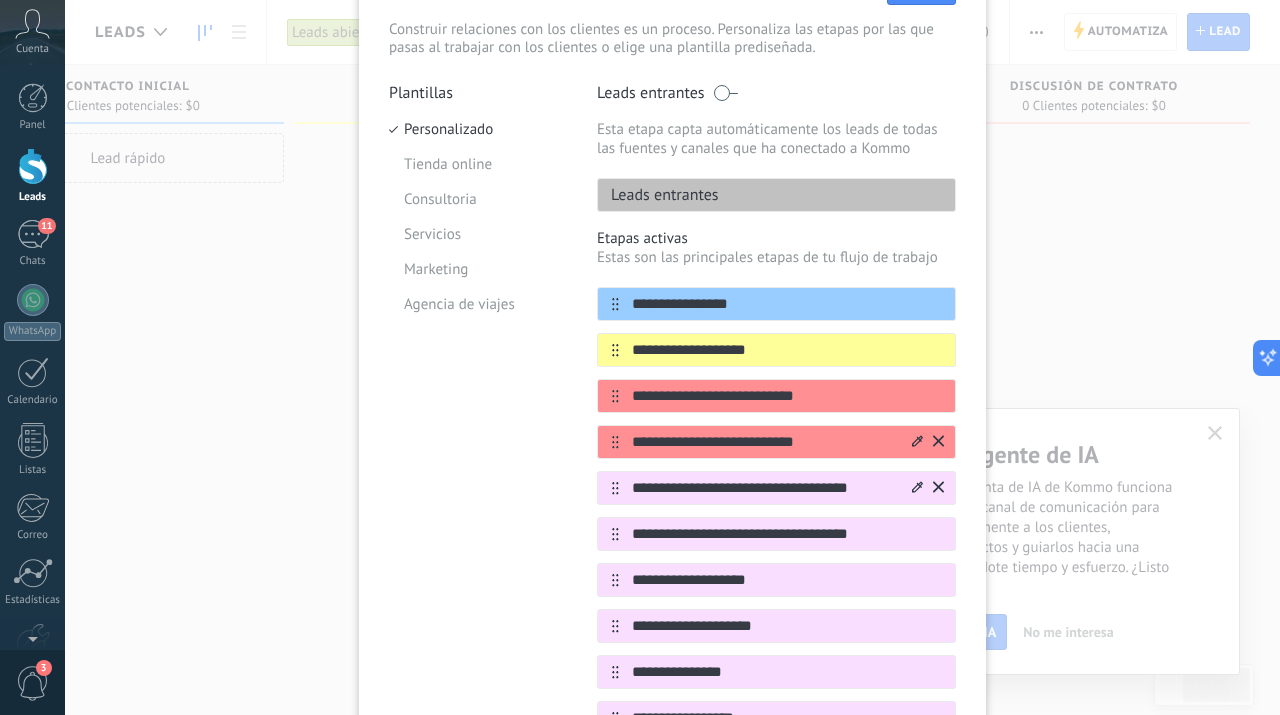 click at bounding box center [926, 488] 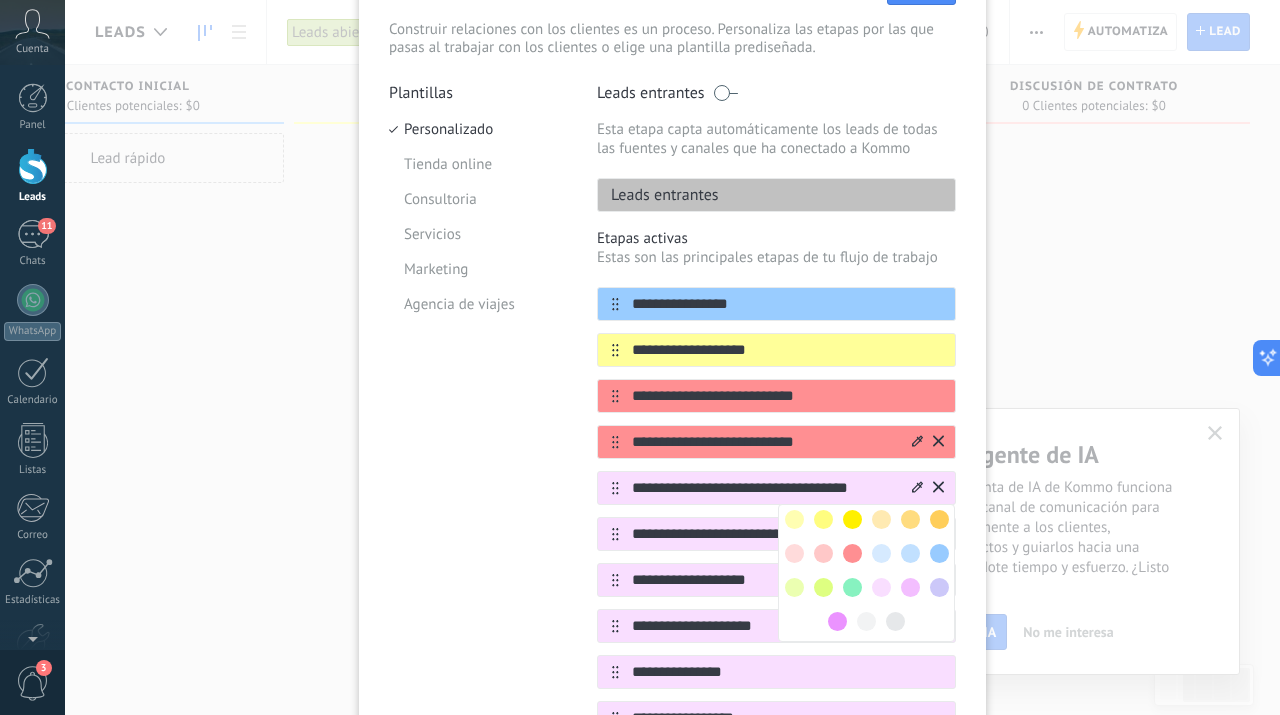click at bounding box center (852, 519) 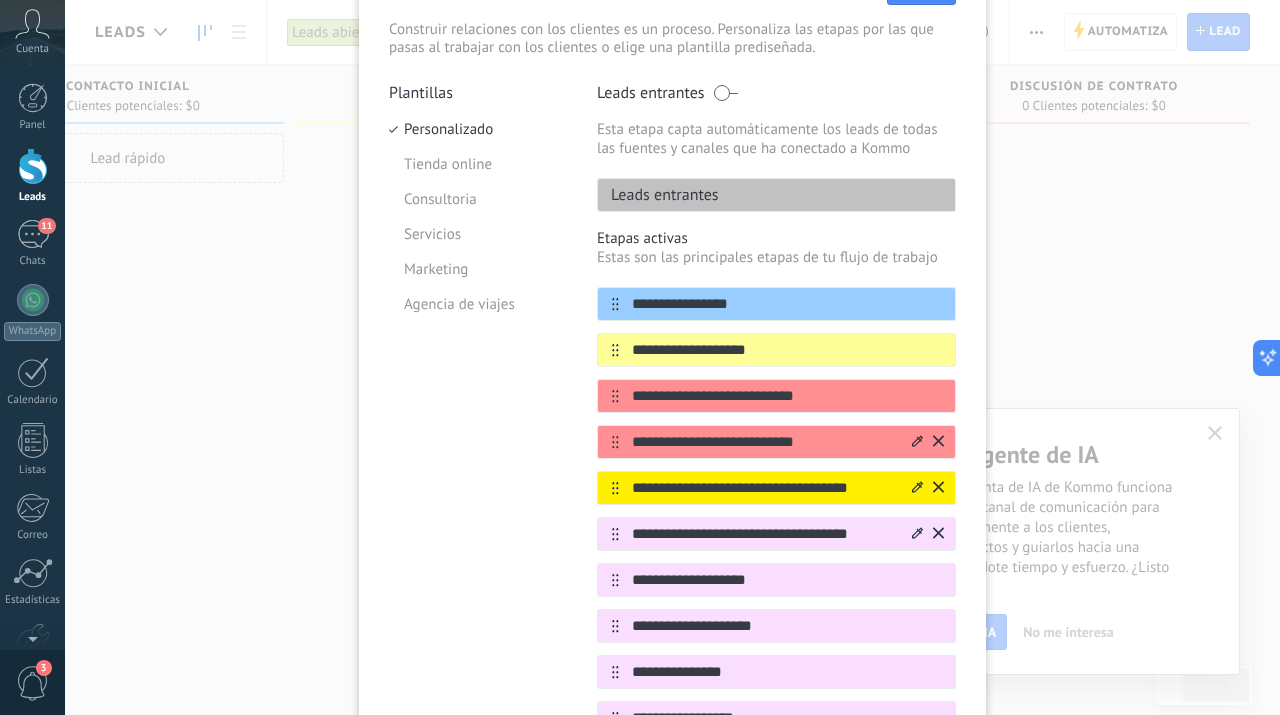 click 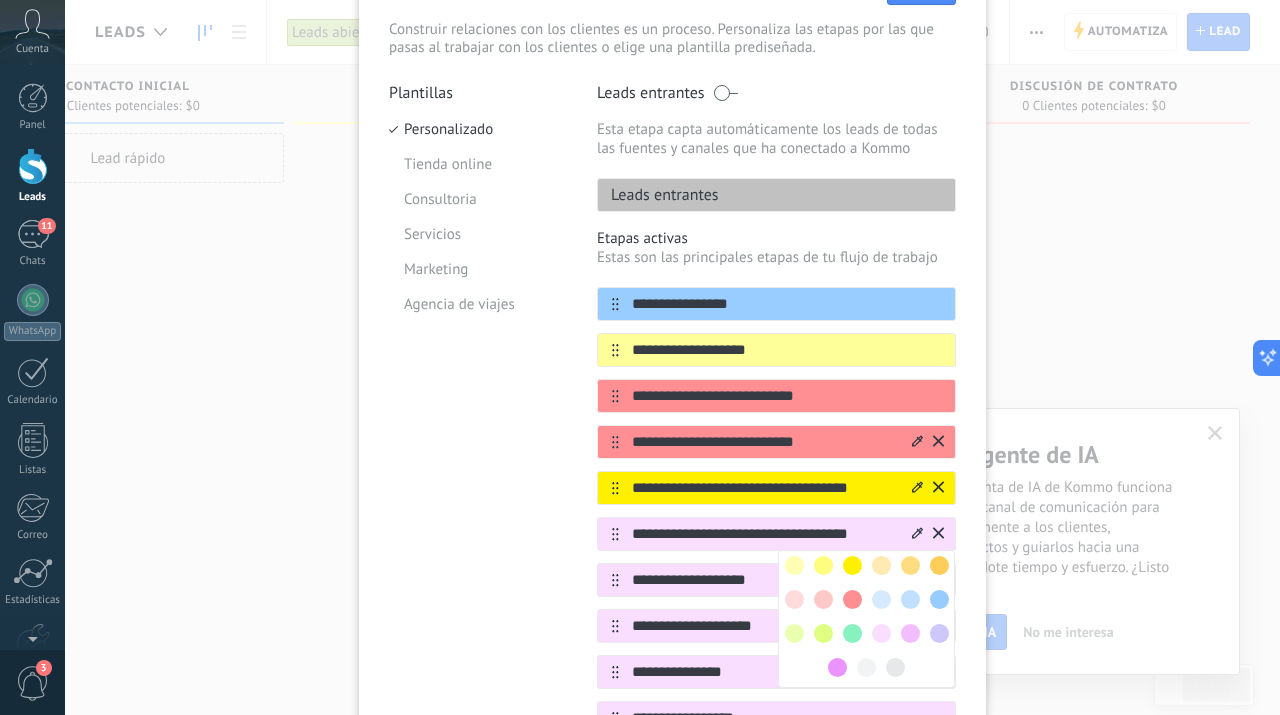 click at bounding box center [852, 565] 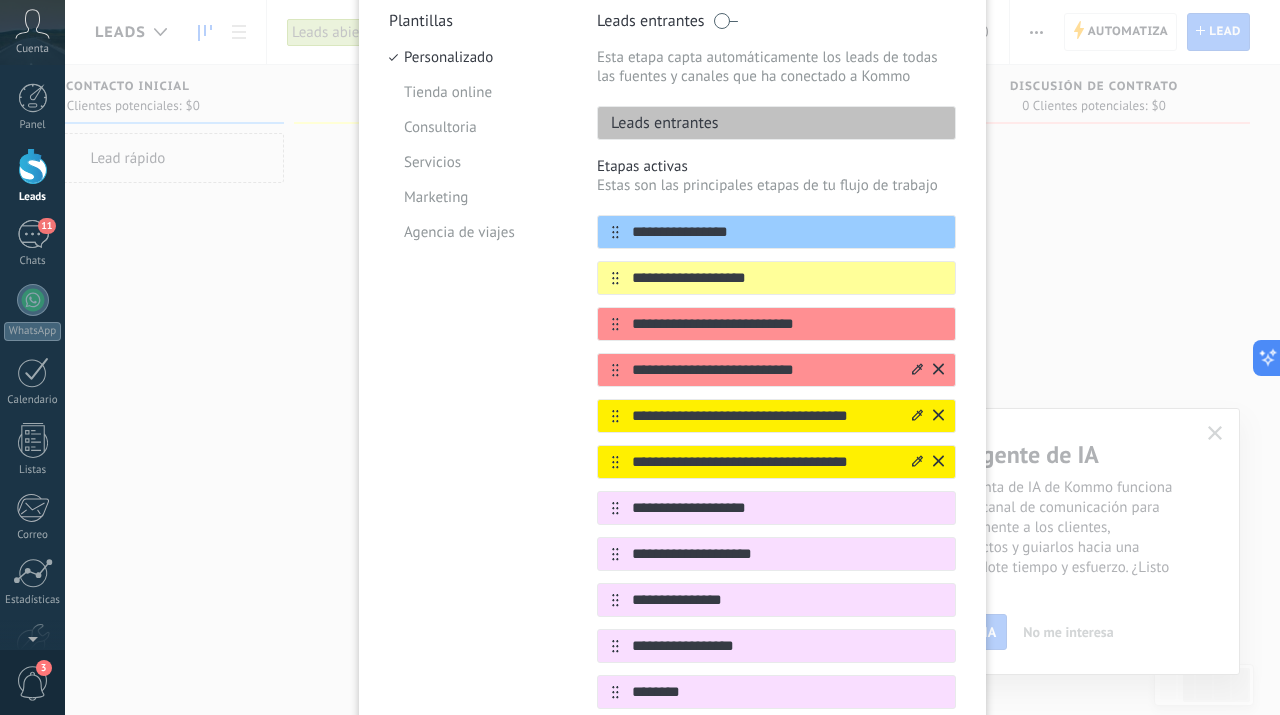 scroll, scrollTop: 252, scrollLeft: 0, axis: vertical 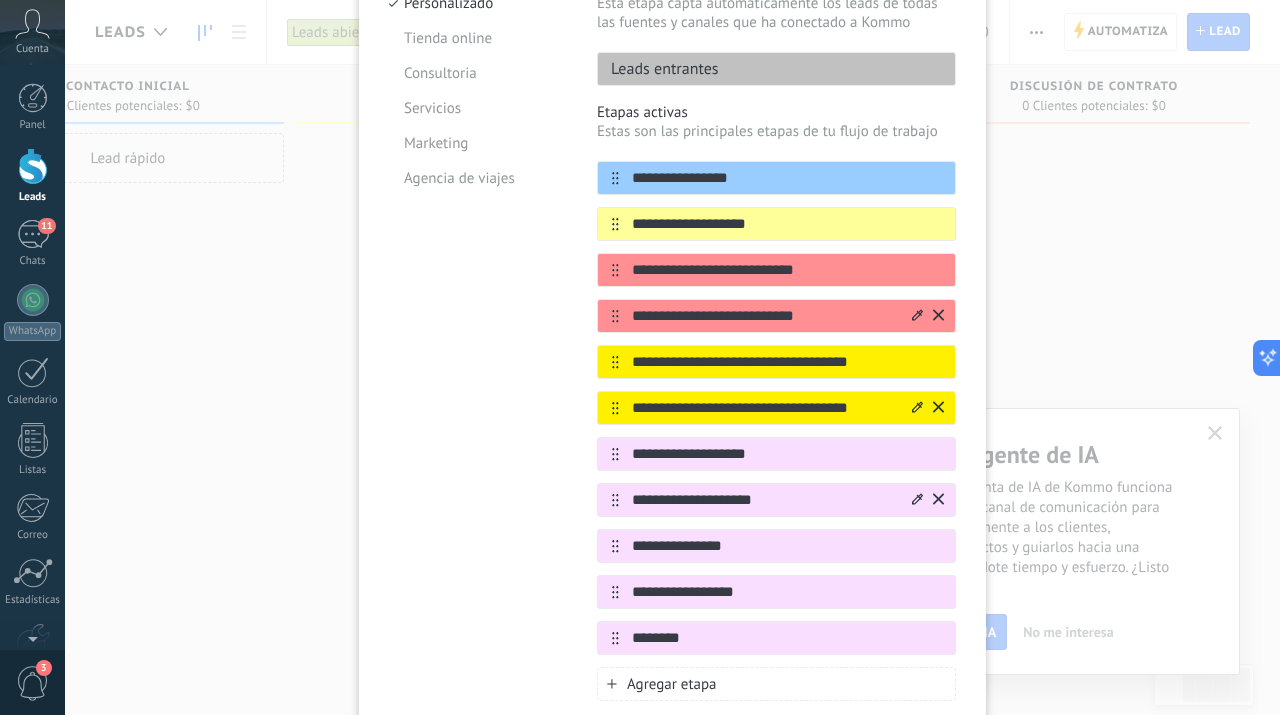 click 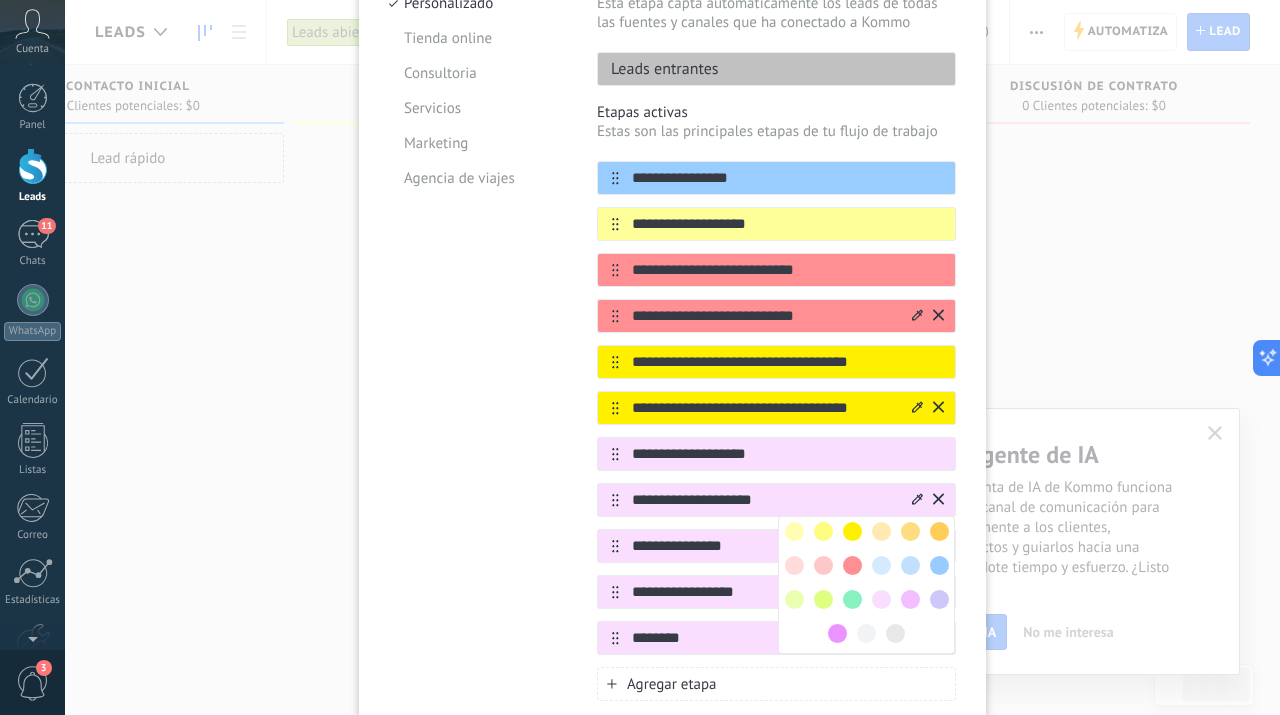 click at bounding box center [939, 531] 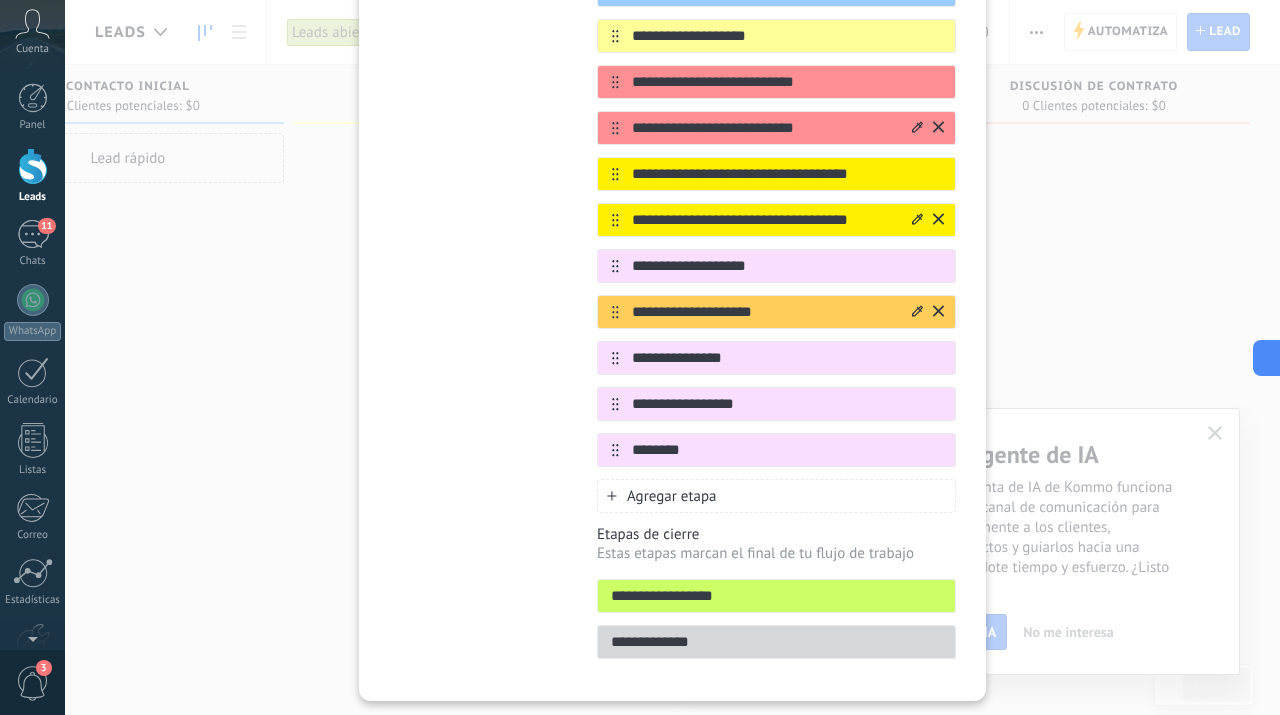 scroll, scrollTop: 503, scrollLeft: 0, axis: vertical 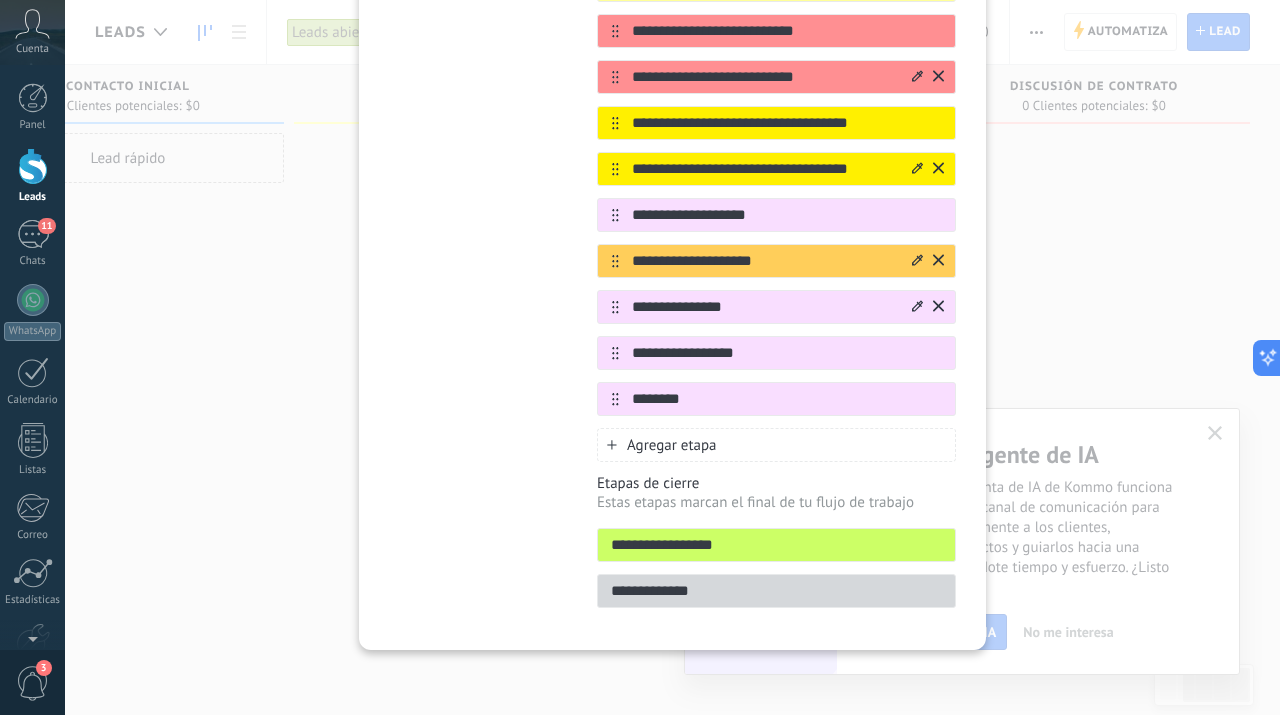 click 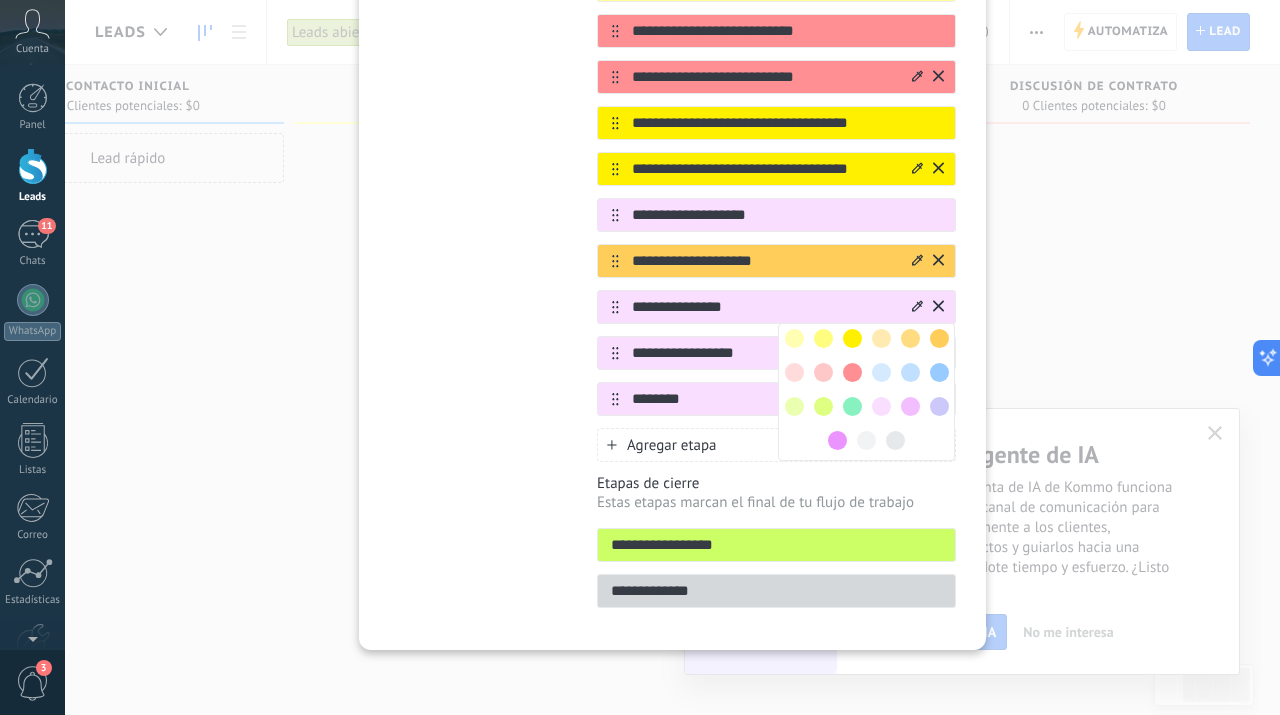 click at bounding box center (852, 406) 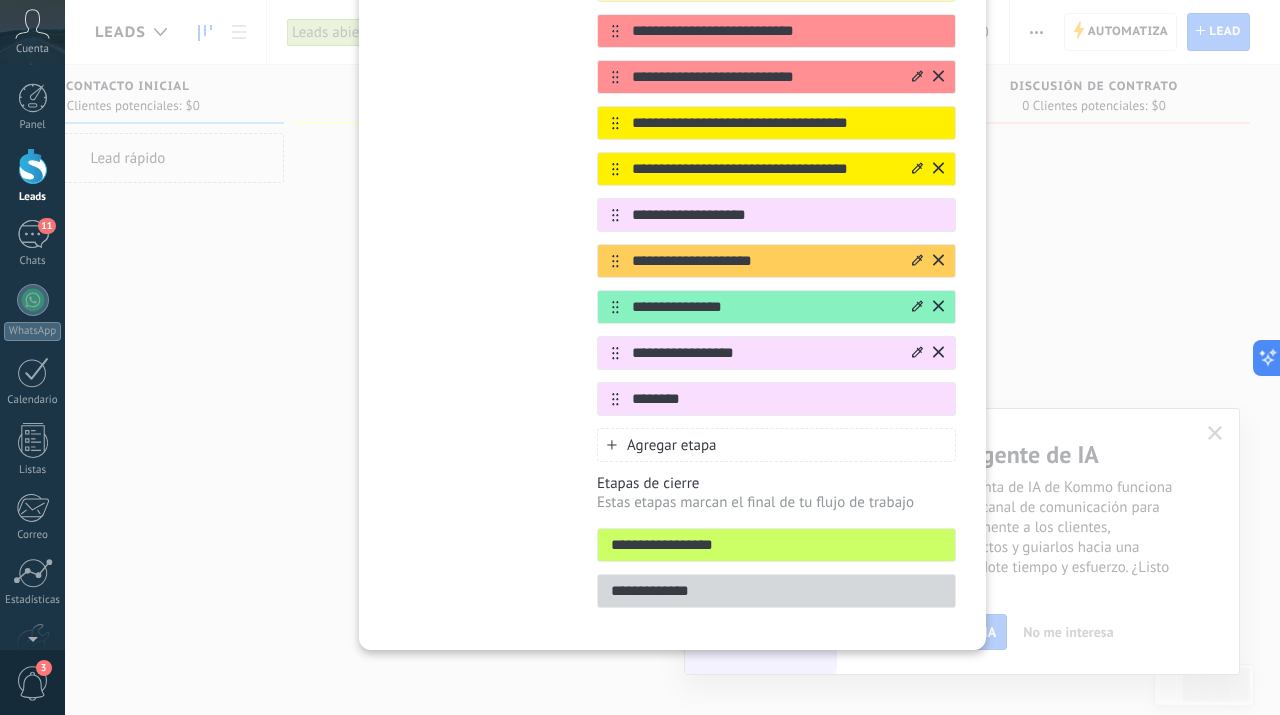 click 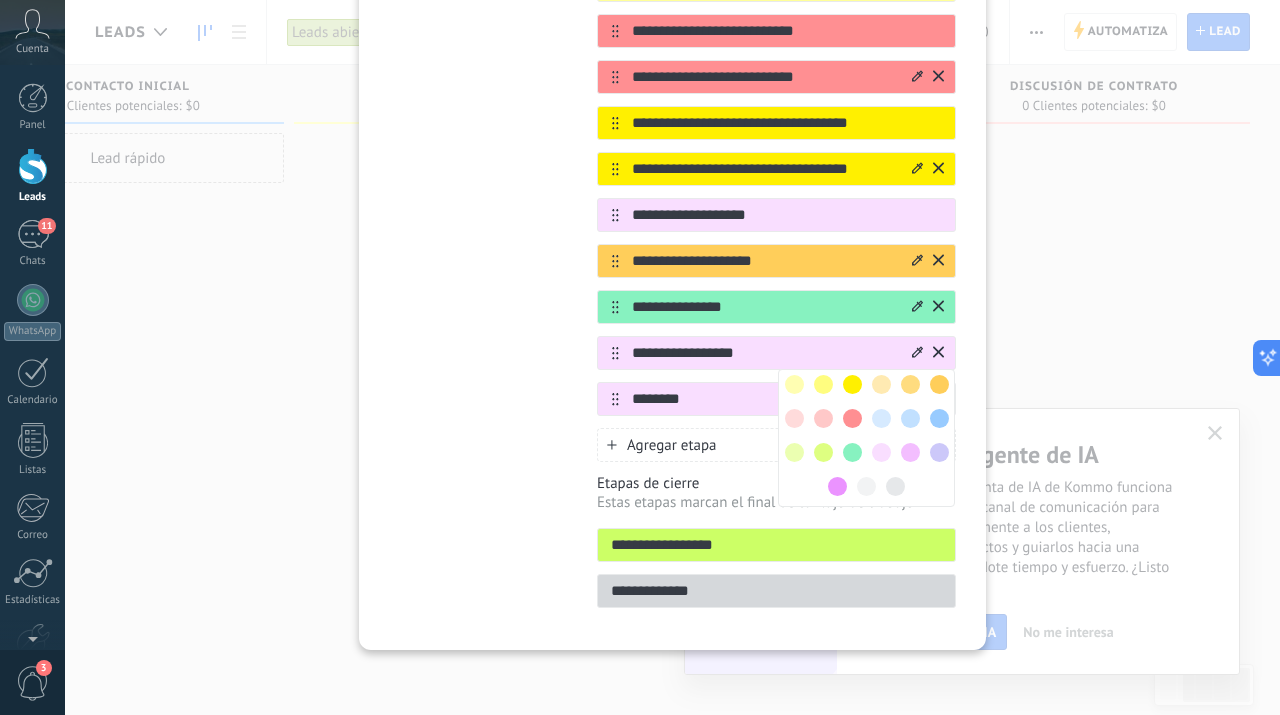 click at bounding box center [823, 452] 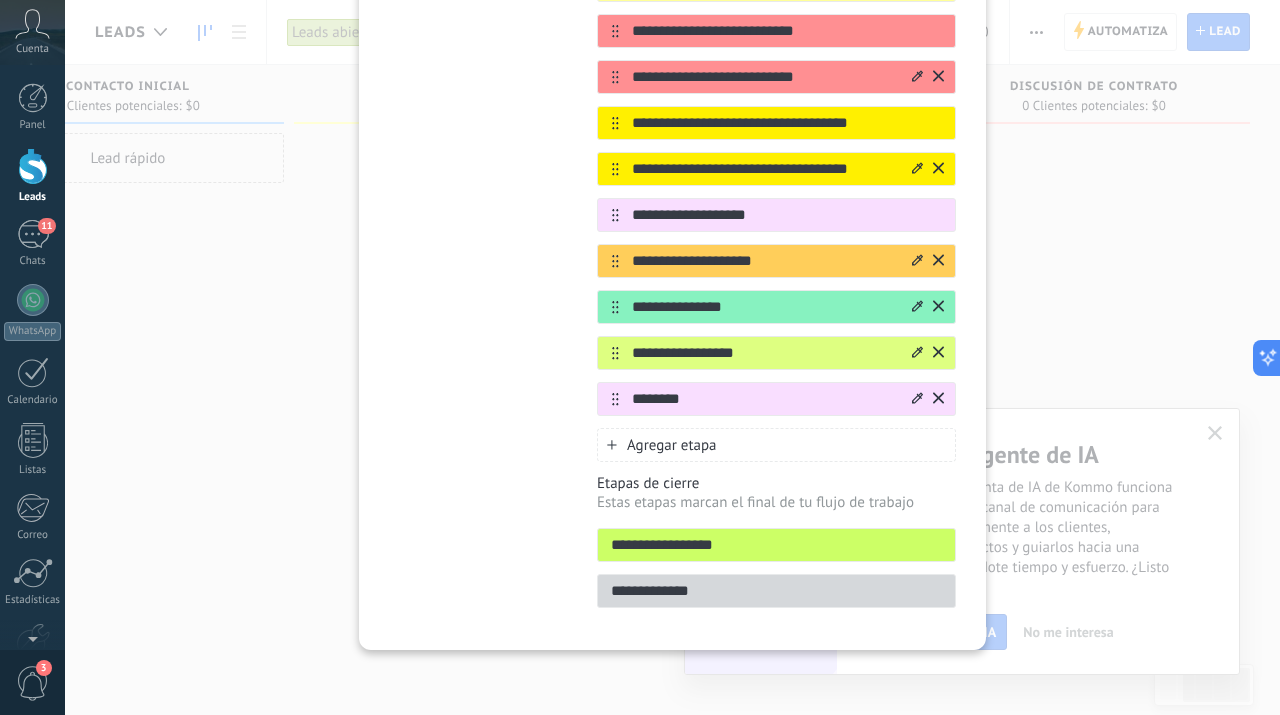 click 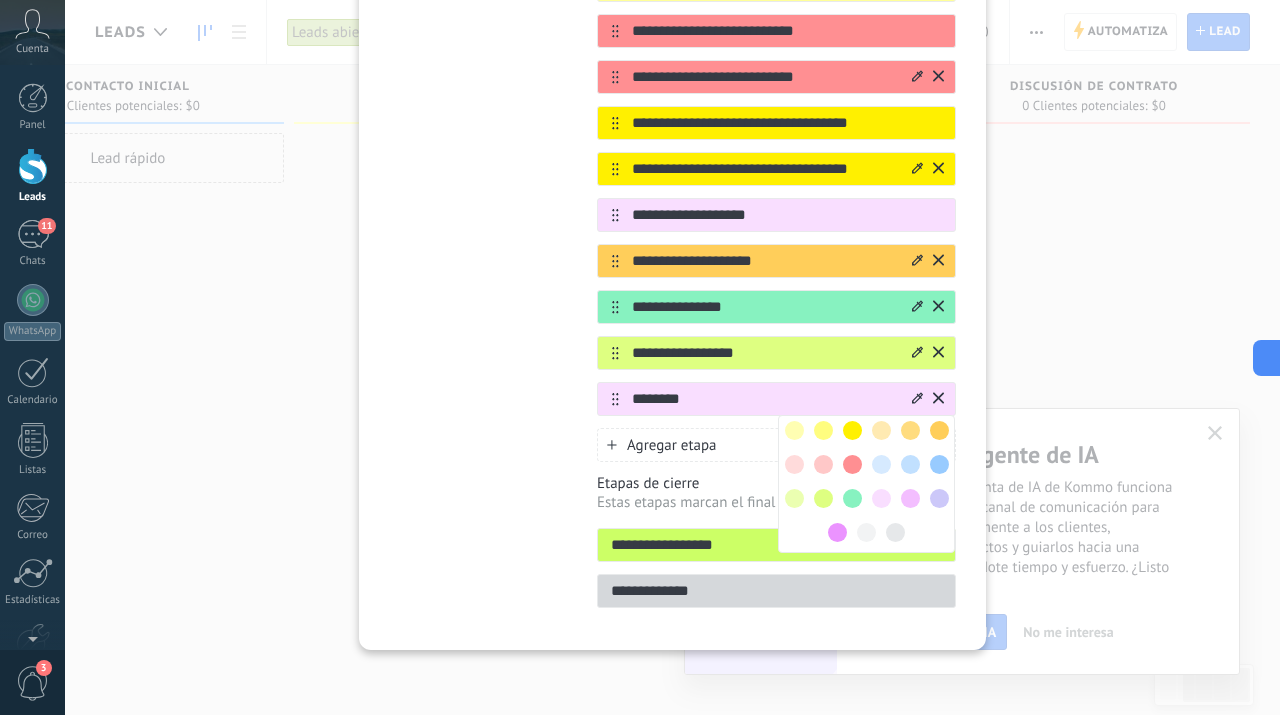 click at bounding box center [794, 430] 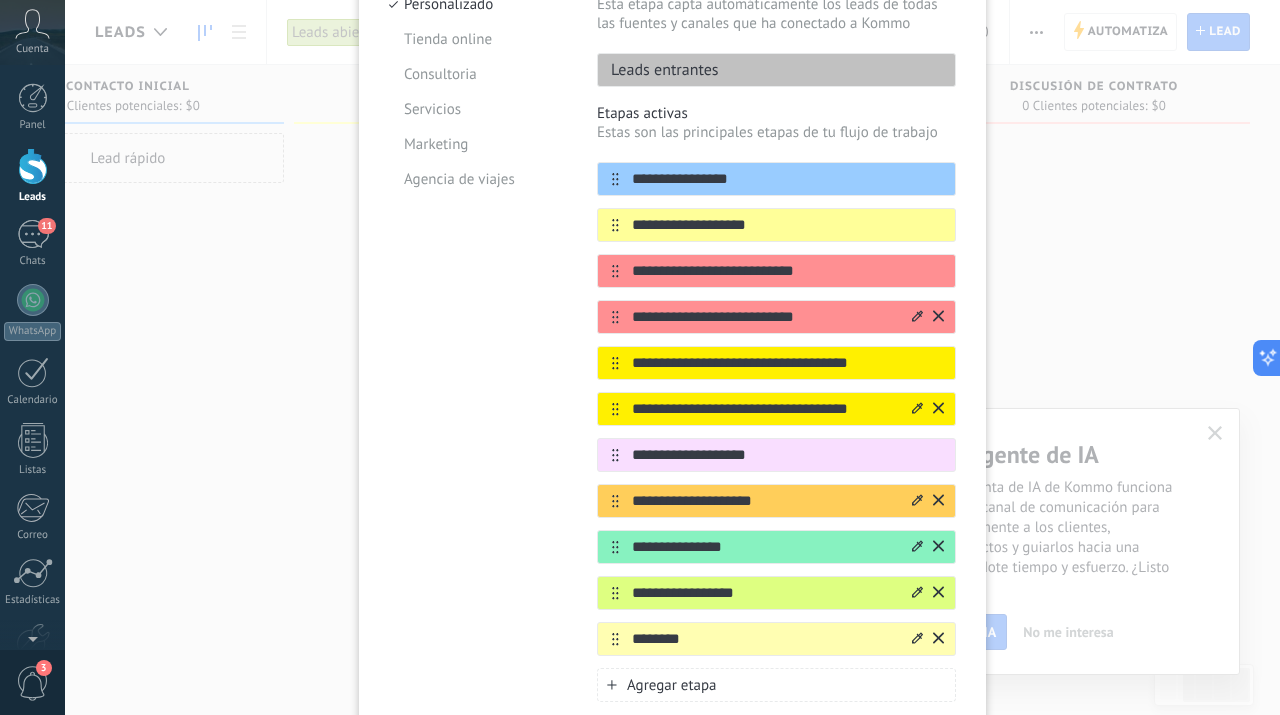 scroll, scrollTop: 377, scrollLeft: 0, axis: vertical 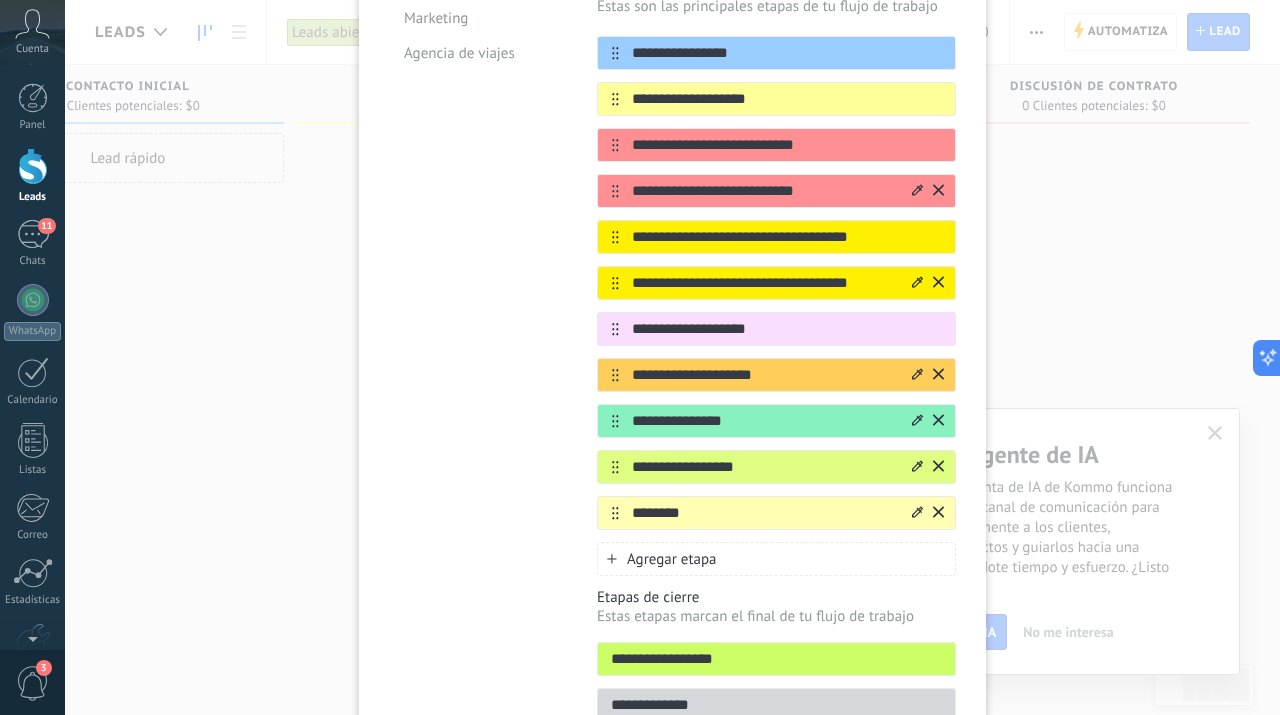 click 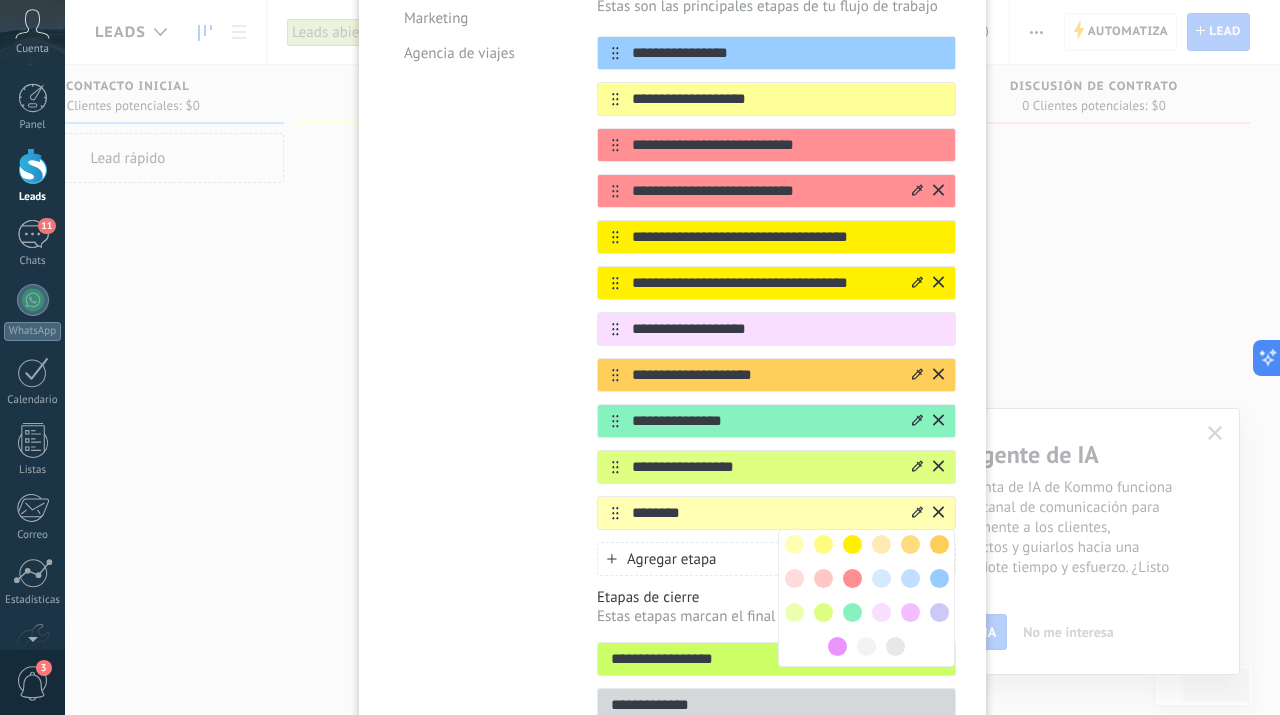 click at bounding box center [881, 578] 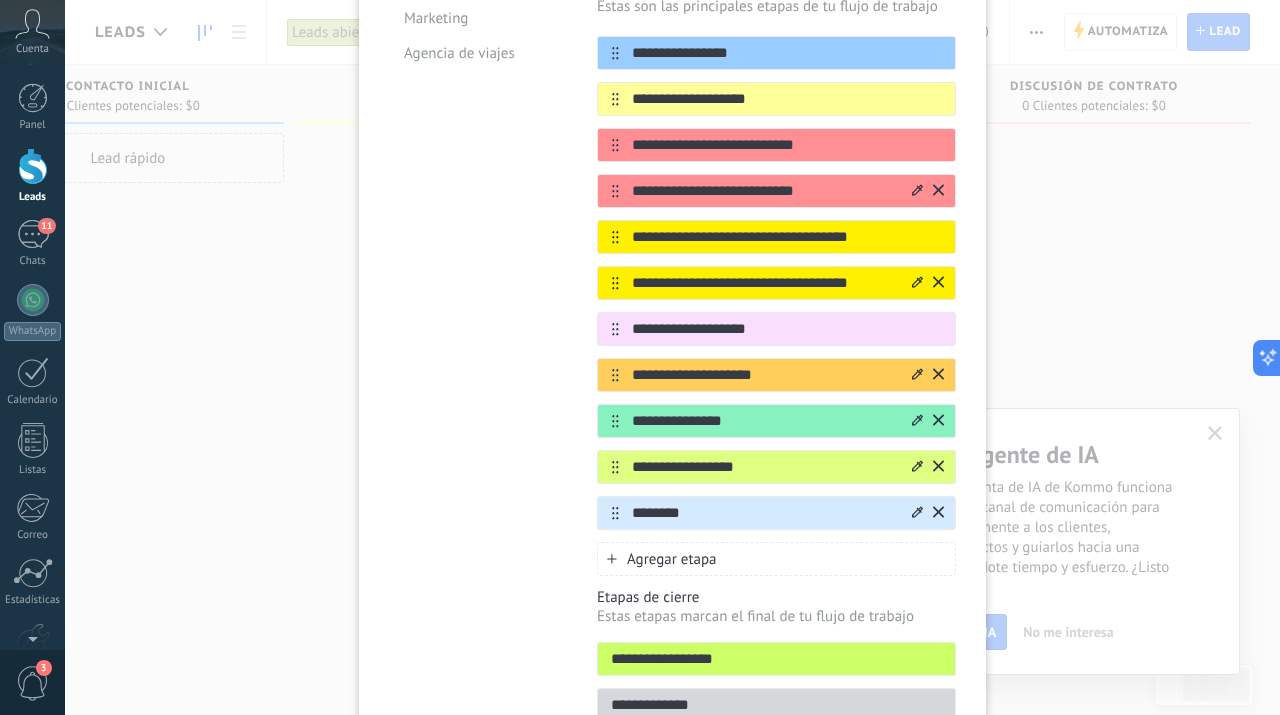 scroll, scrollTop: 0, scrollLeft: 0, axis: both 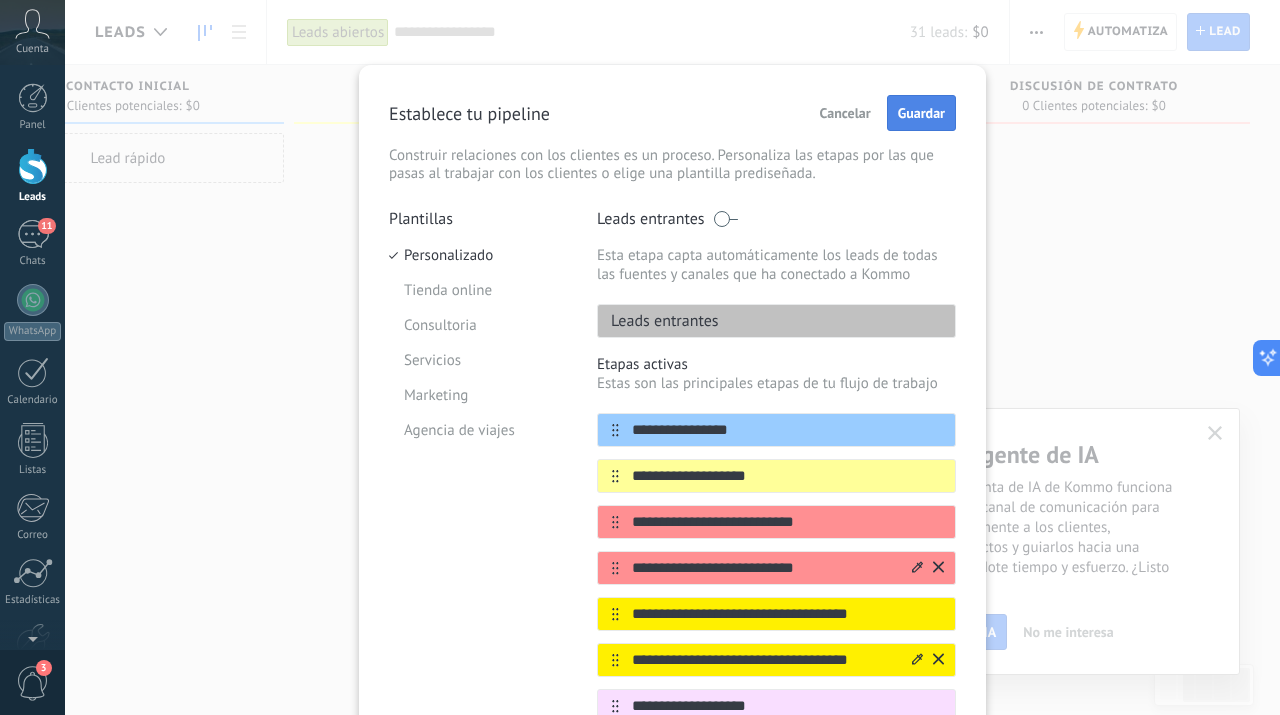 click on "Guardar" at bounding box center [921, 113] 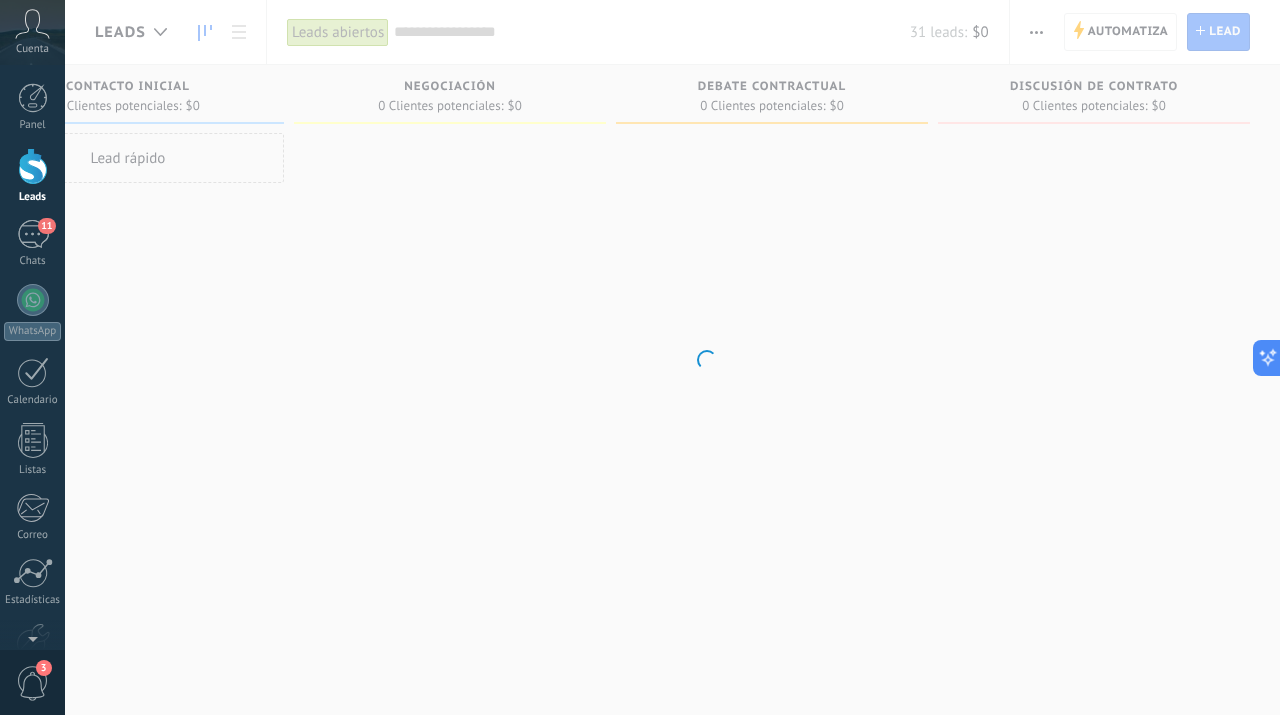 scroll, scrollTop: 0, scrollLeft: 455, axis: horizontal 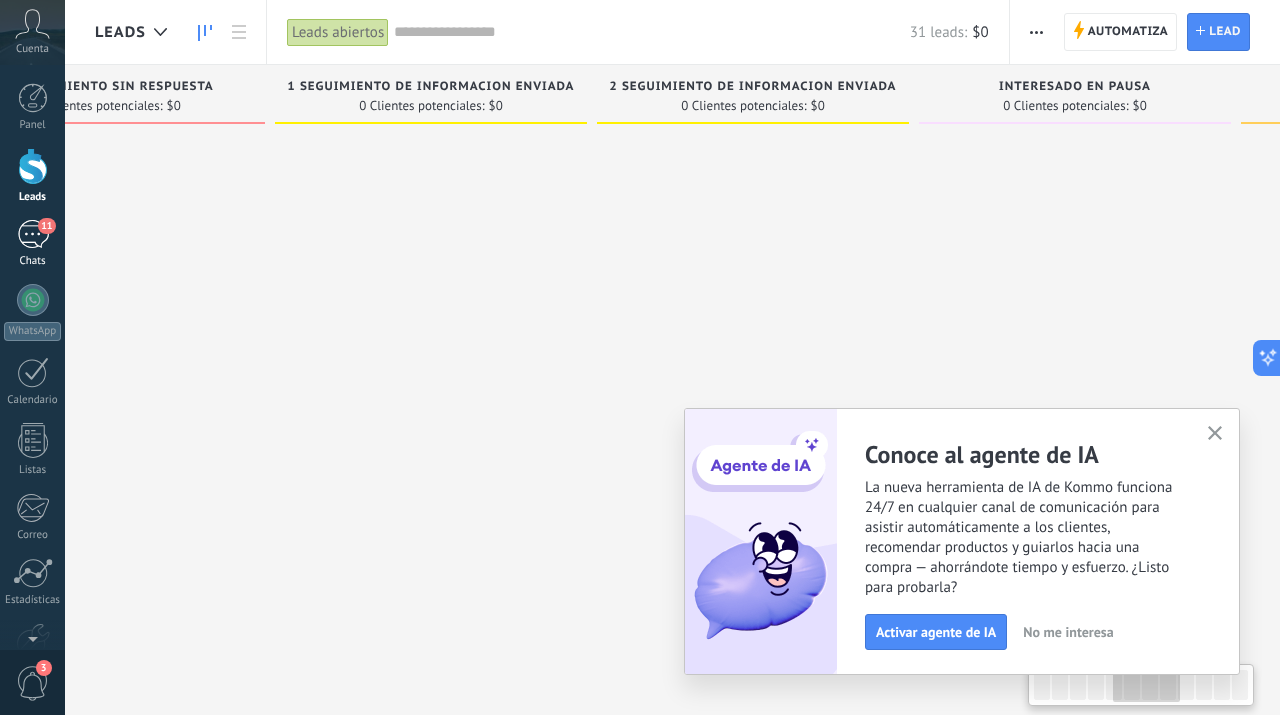 click on "11" at bounding box center (33, 234) 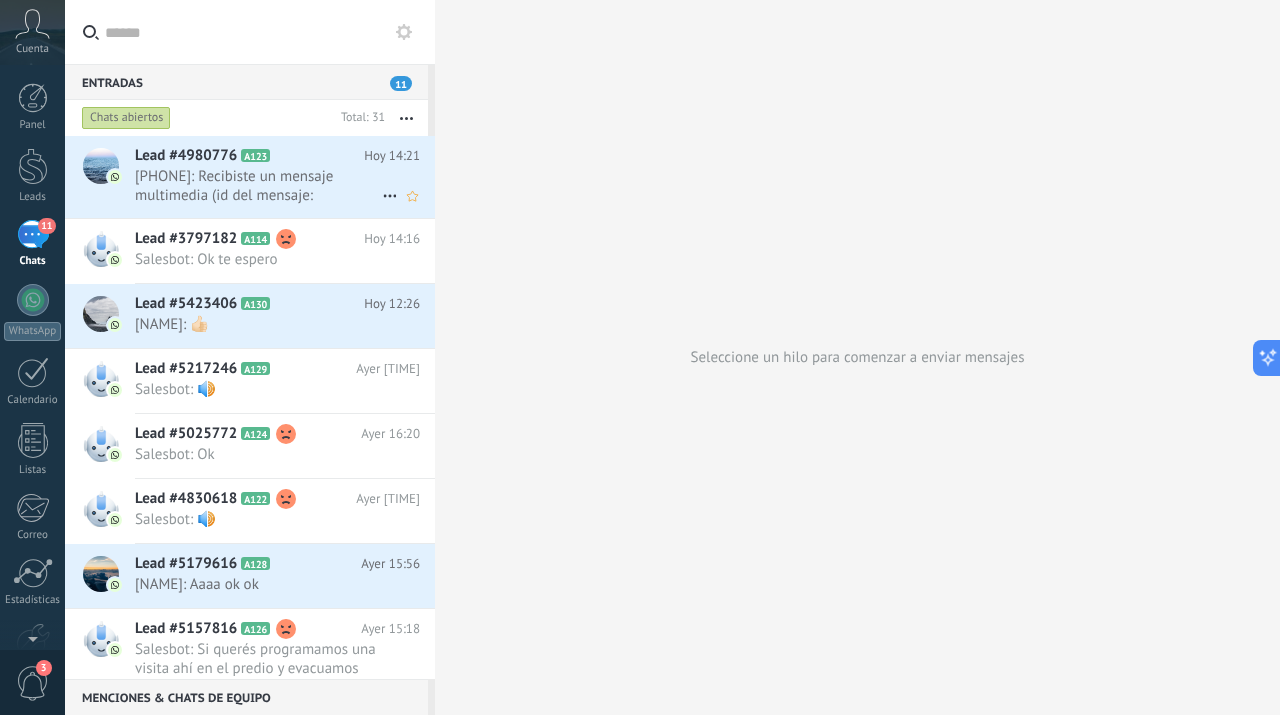 click on "[PHONE]: Recibiste un mensaje multimedia (id del mensaje: F014723A4539067E8F). Espera a que se cargue o se visualice en..." at bounding box center [258, 186] 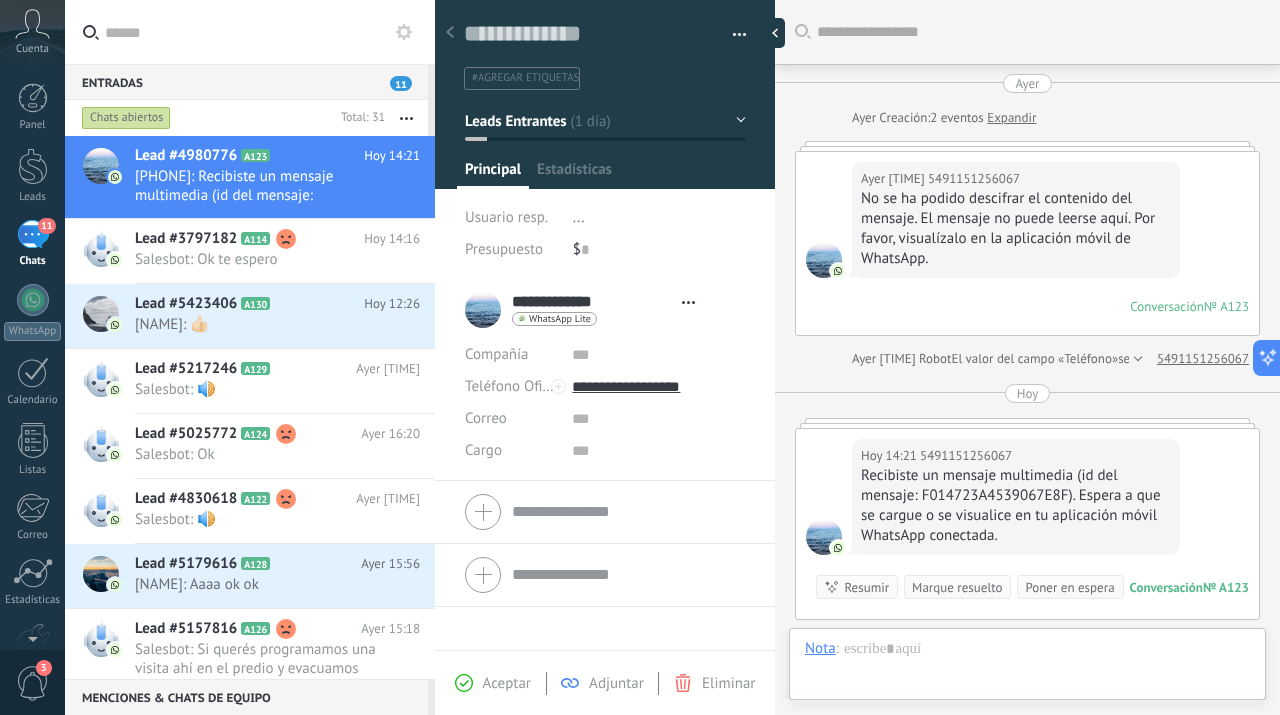 scroll, scrollTop: 164, scrollLeft: 0, axis: vertical 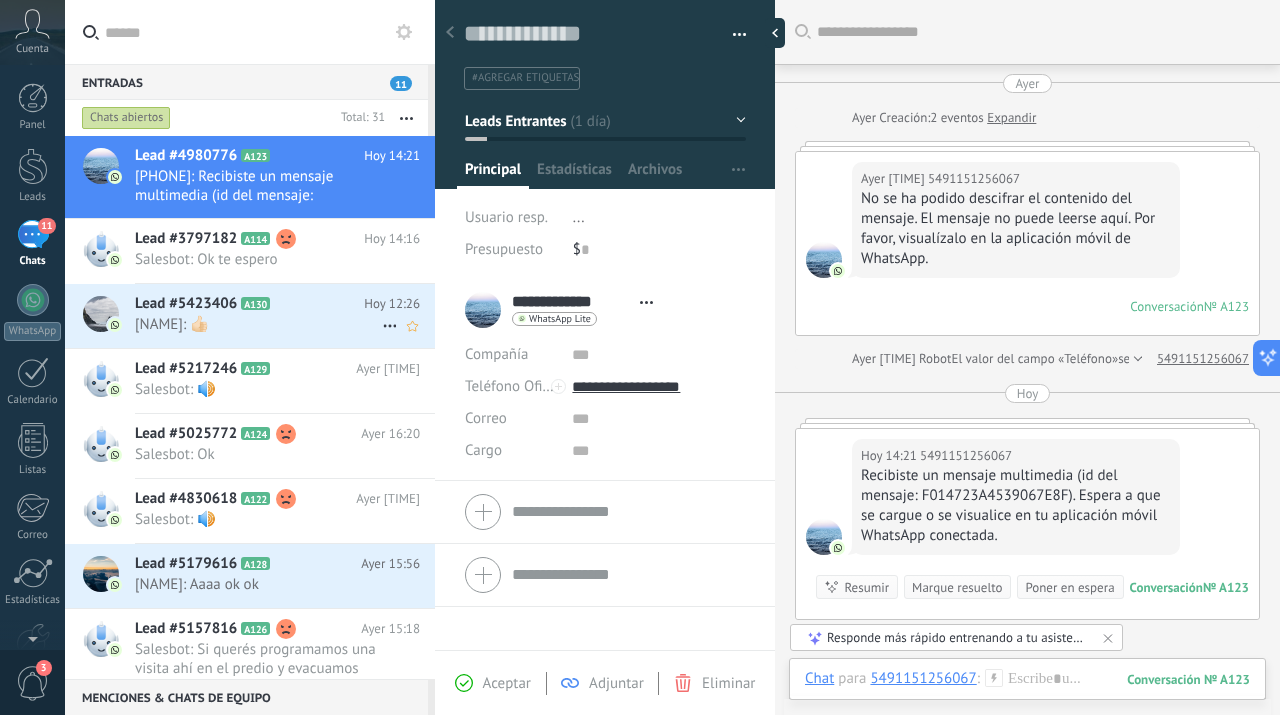 click on "[NAME]: 👍🏻" at bounding box center [258, 324] 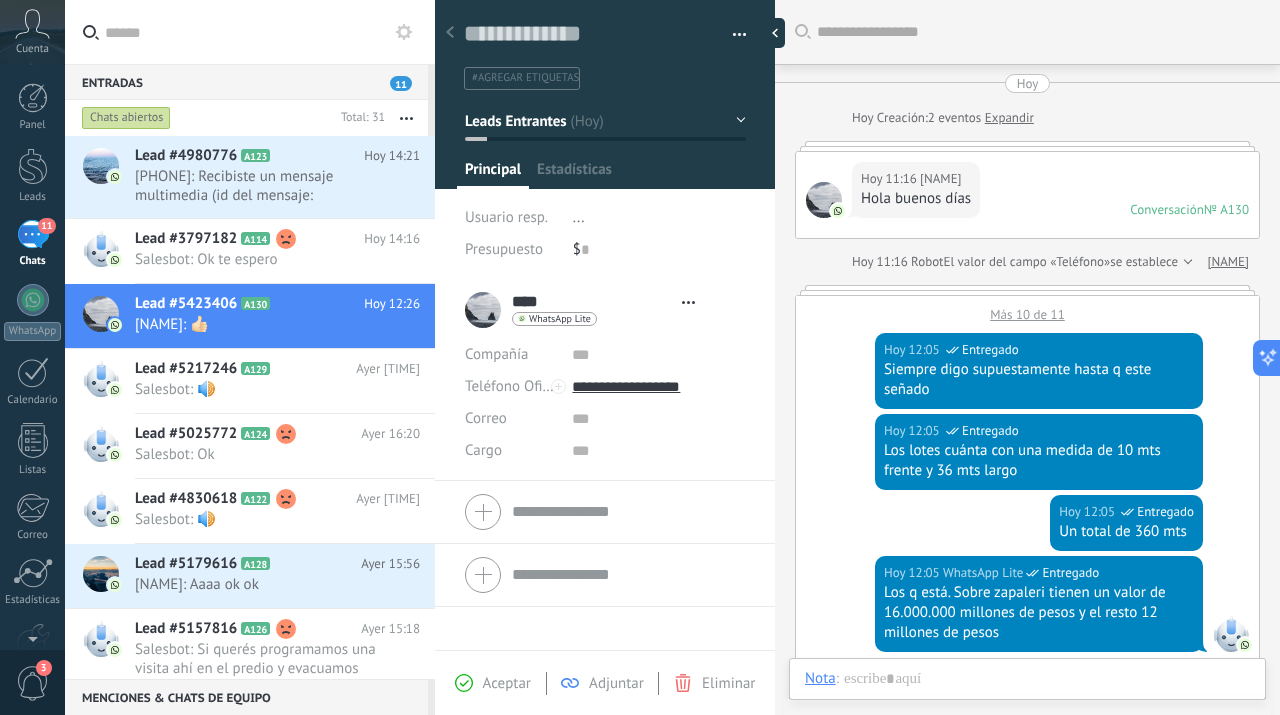 type on "**********" 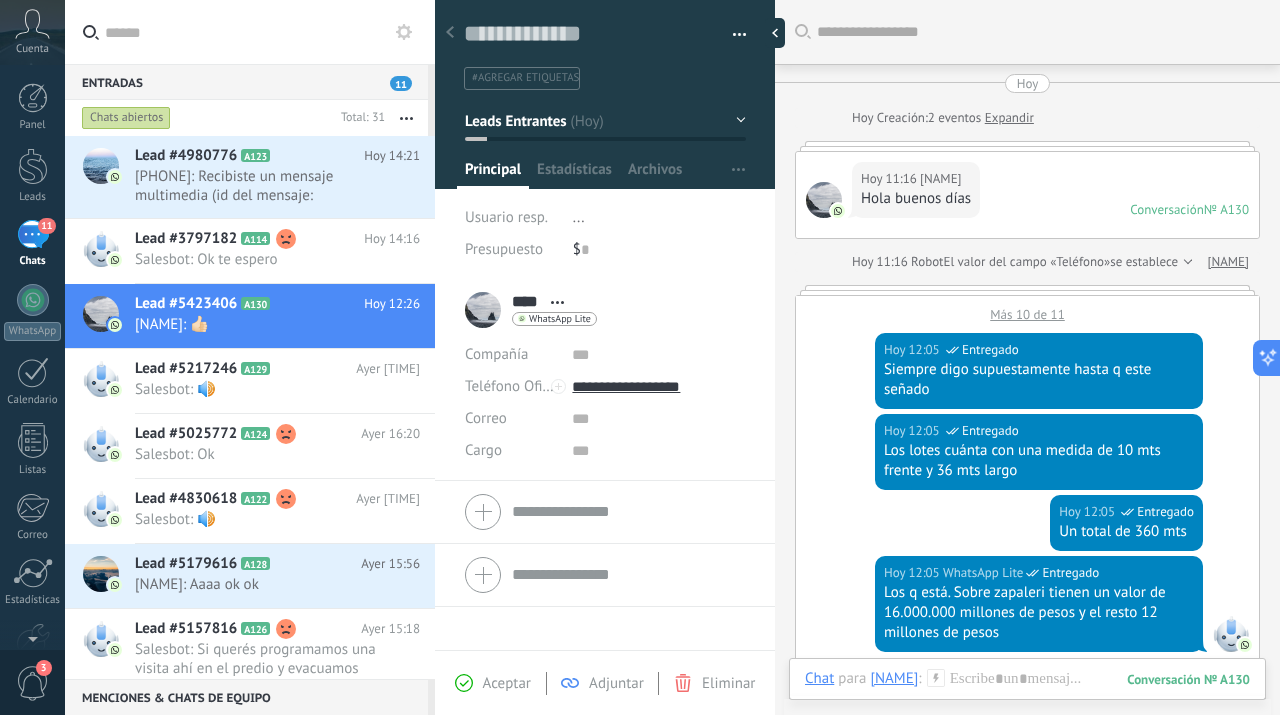 scroll, scrollTop: 30, scrollLeft: 0, axis: vertical 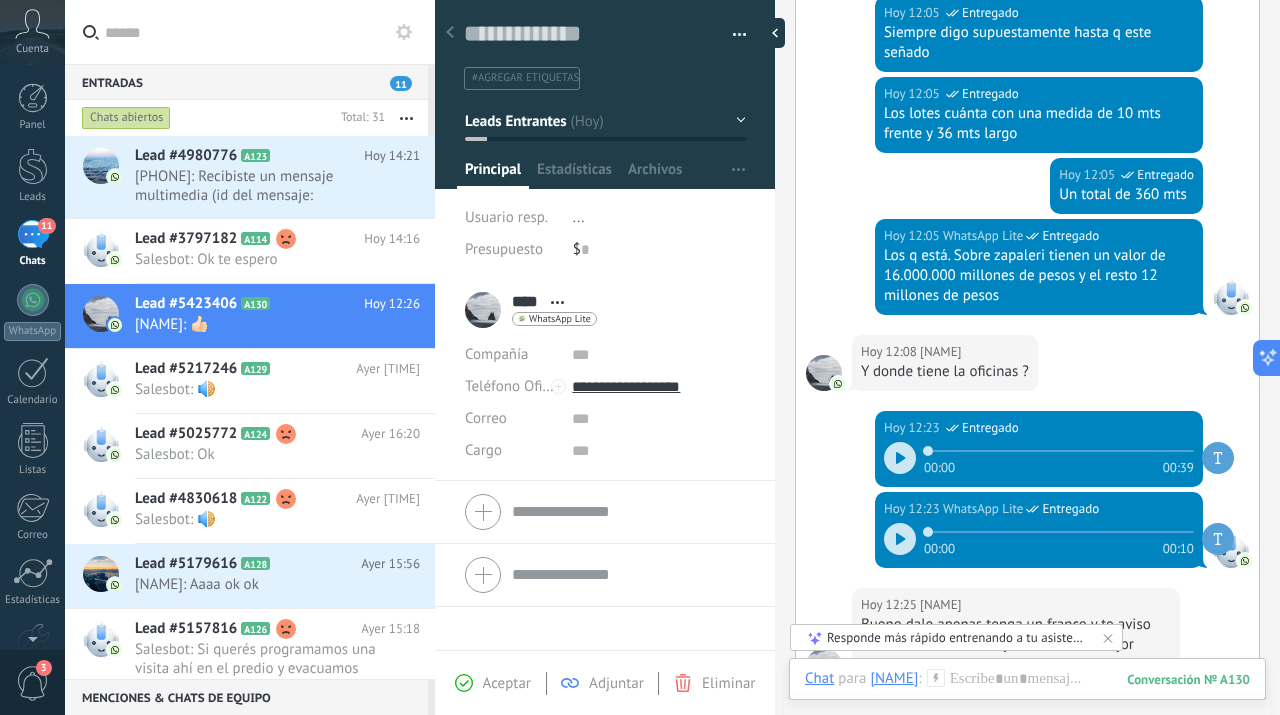 click on "11
Chats" at bounding box center (32, 244) 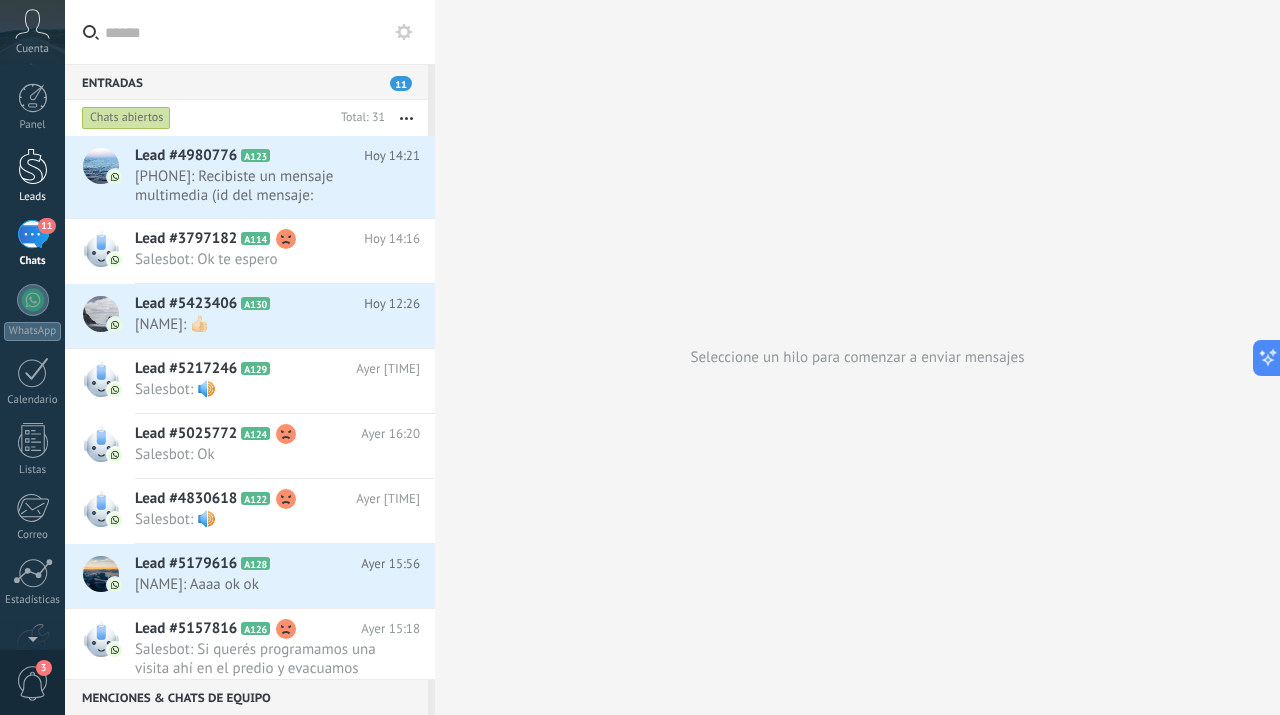 click at bounding box center (33, 166) 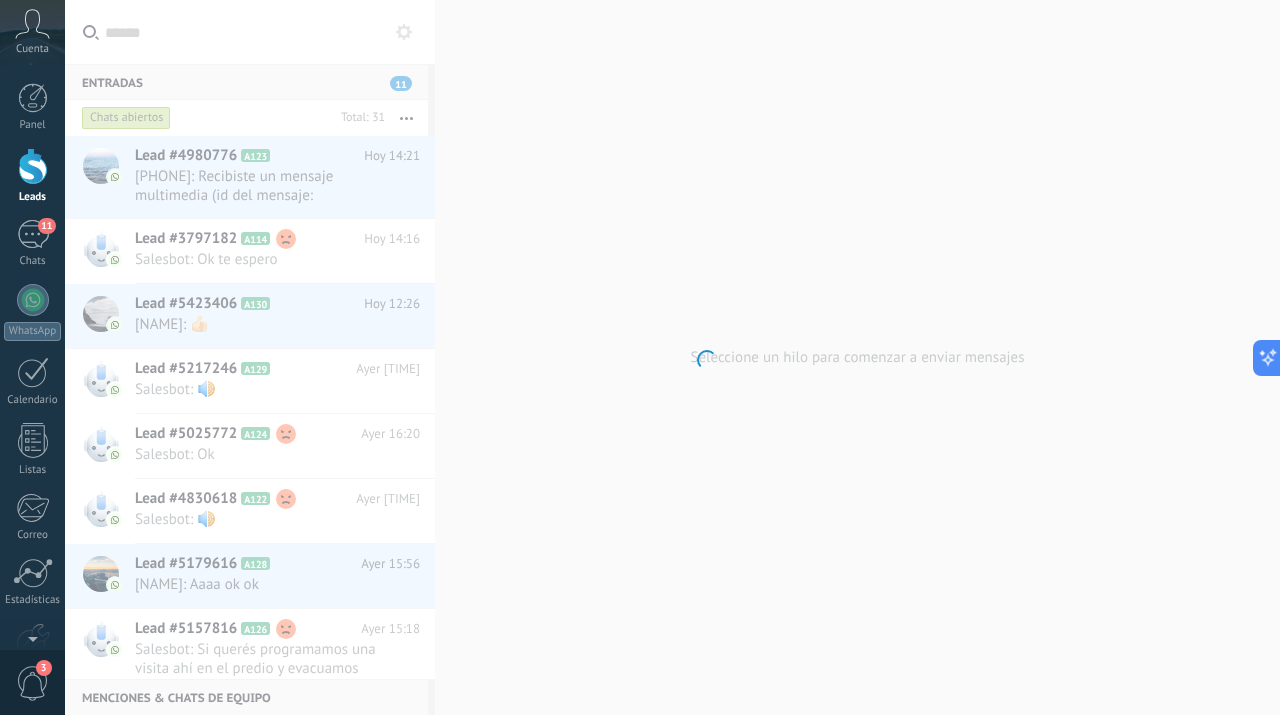 scroll, scrollTop: 30, scrollLeft: 0, axis: vertical 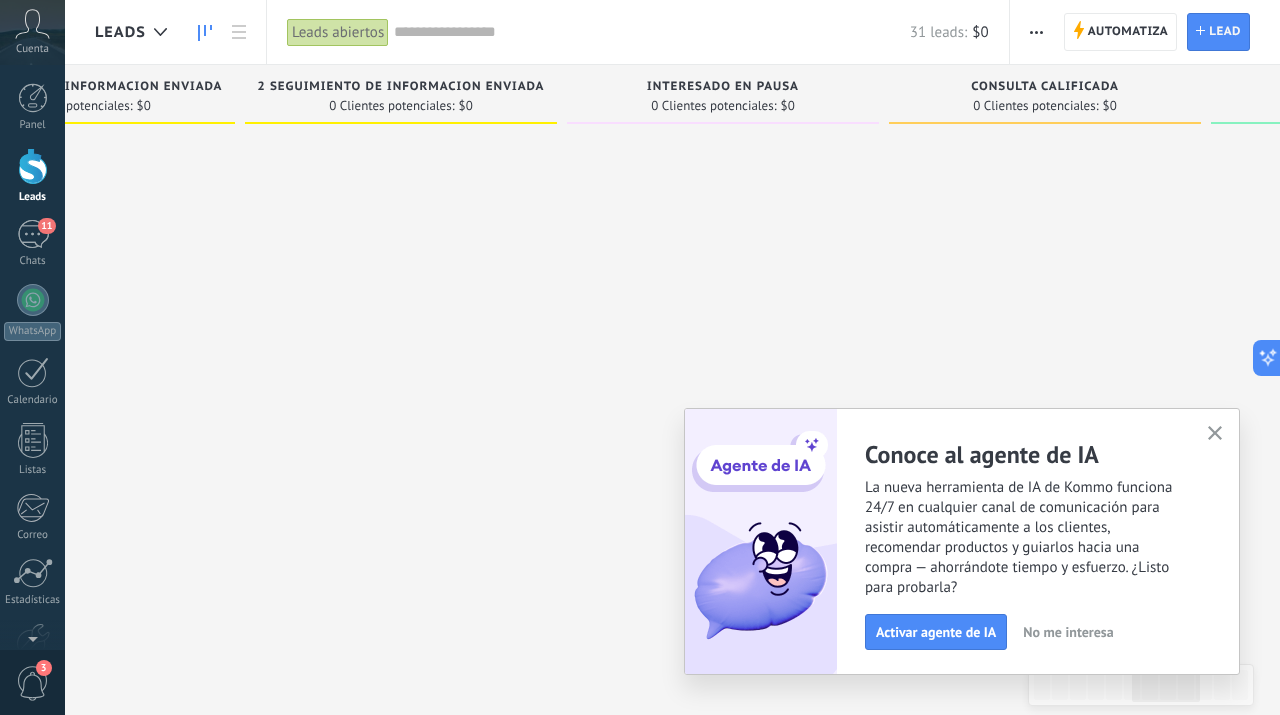 click at bounding box center [1215, 434] 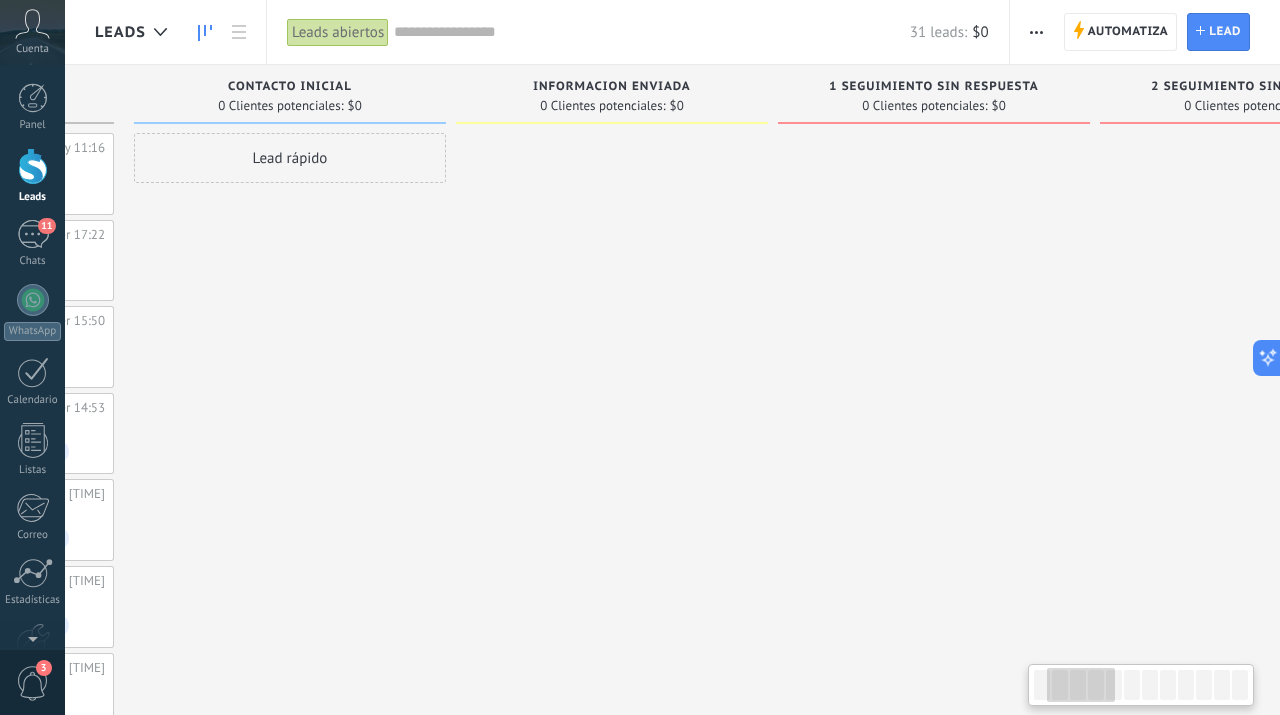 scroll, scrollTop: 0, scrollLeft: 0, axis: both 